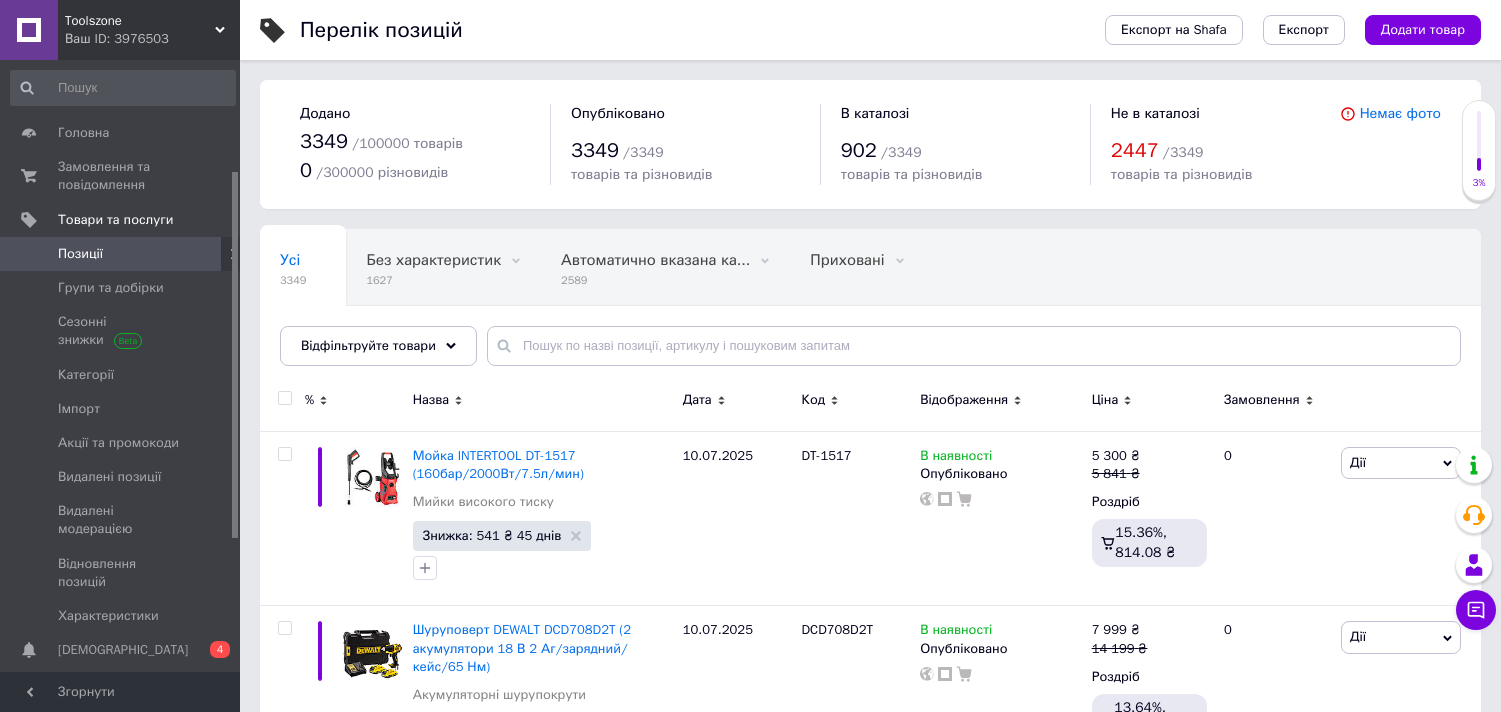 scroll, scrollTop: 0, scrollLeft: 0, axis: both 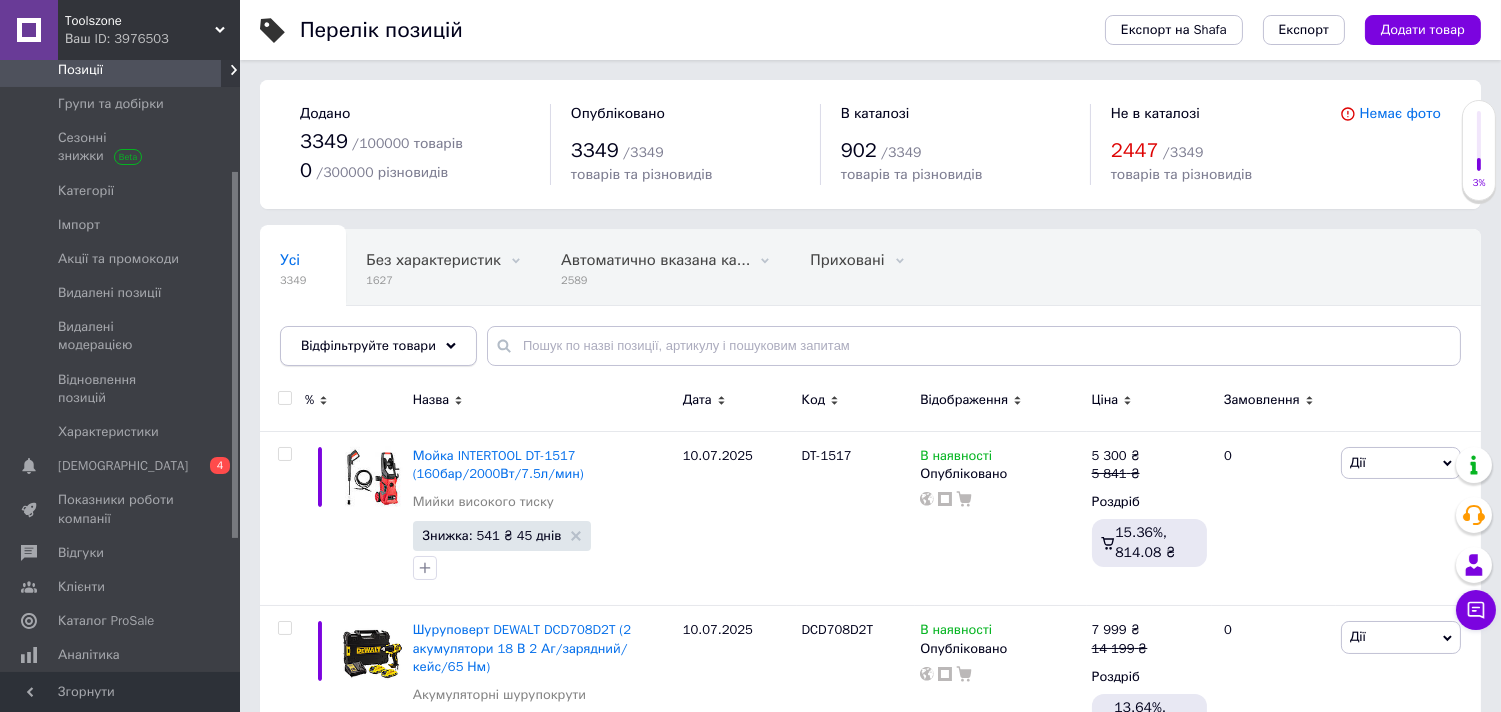 click on "Відфільтруйте товари" at bounding box center [368, 345] 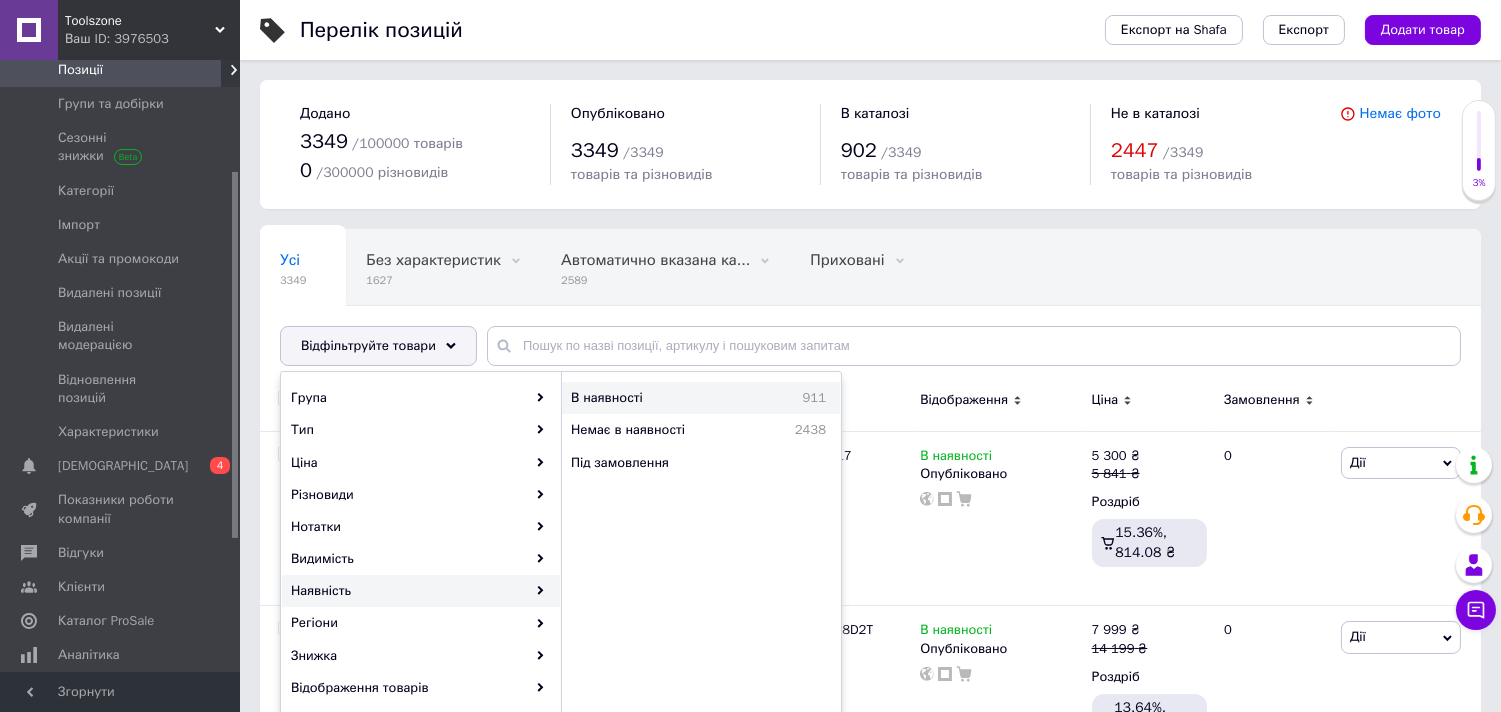 click on "В наявності  911" at bounding box center [701, 398] 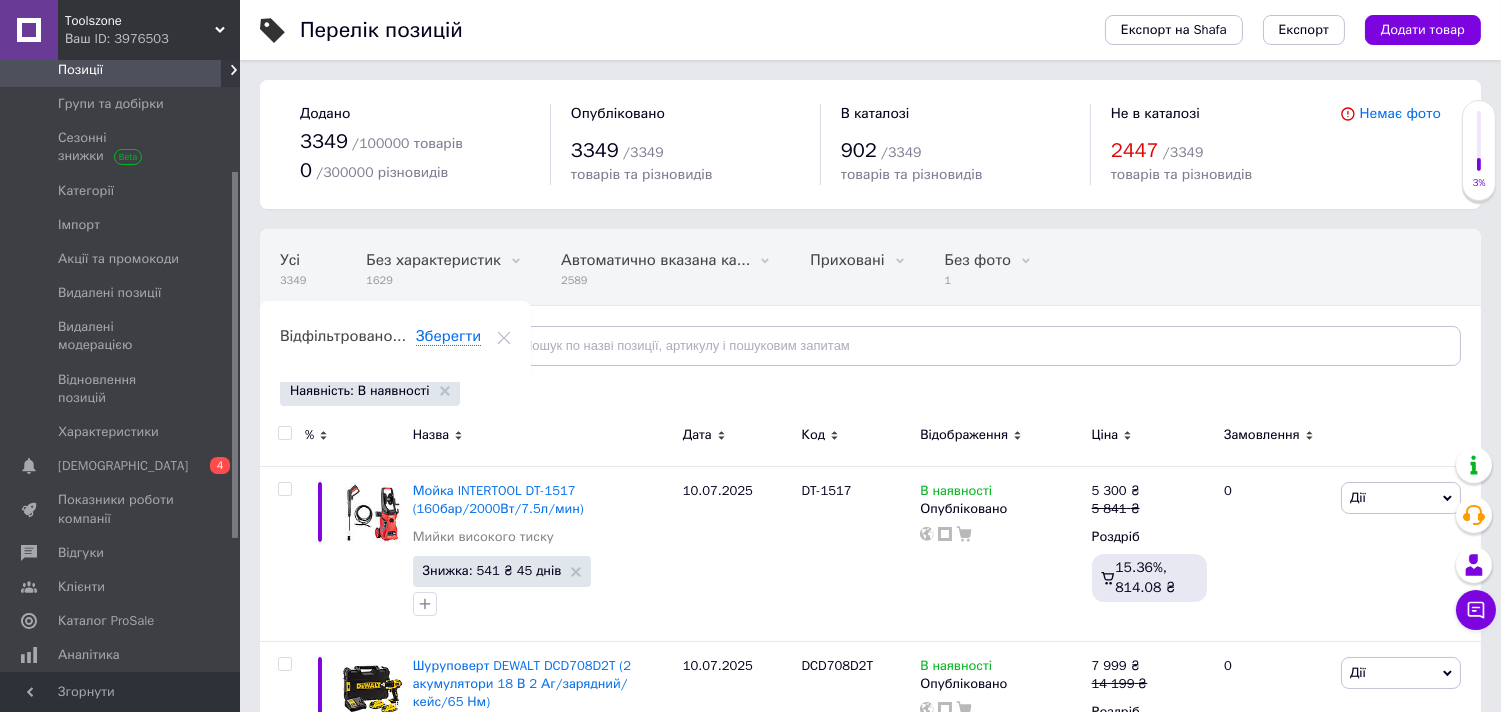 click 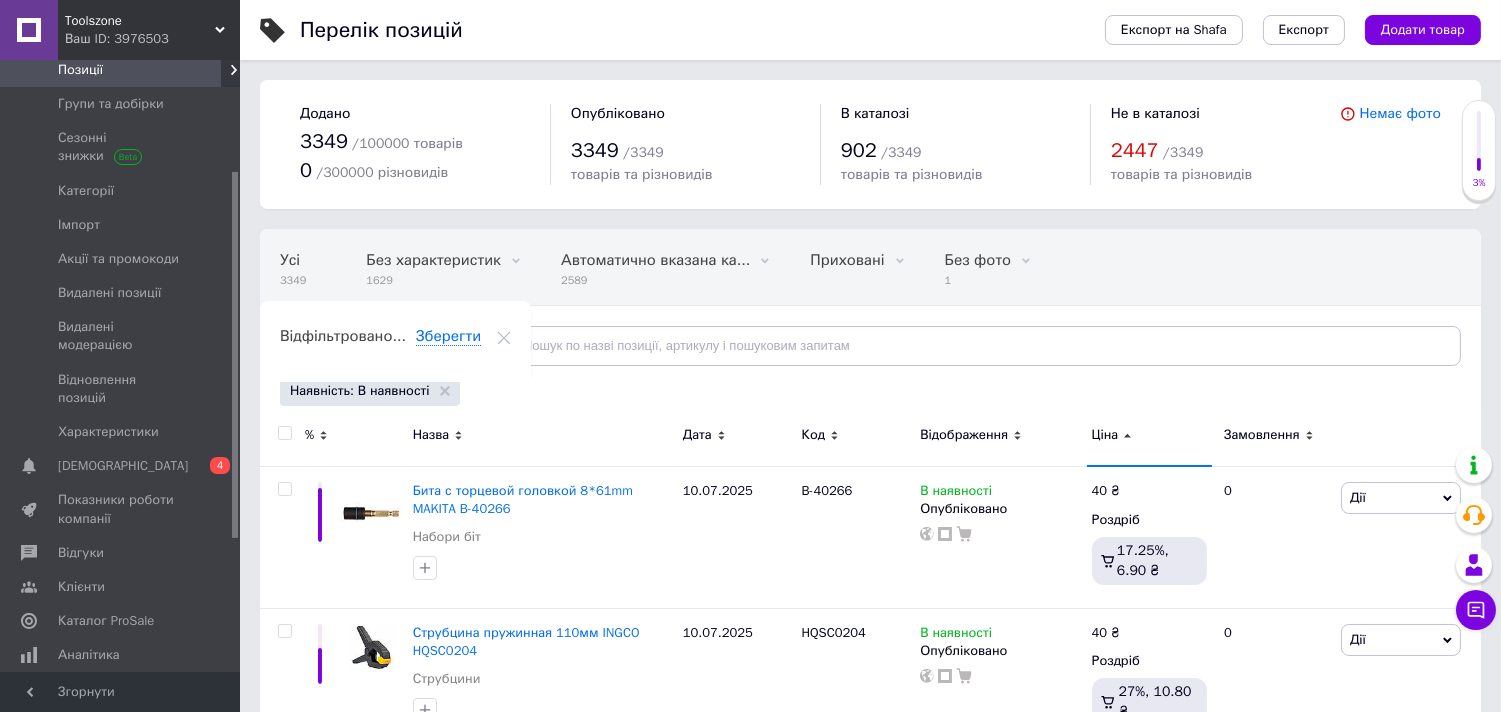 click at bounding box center (284, 433) 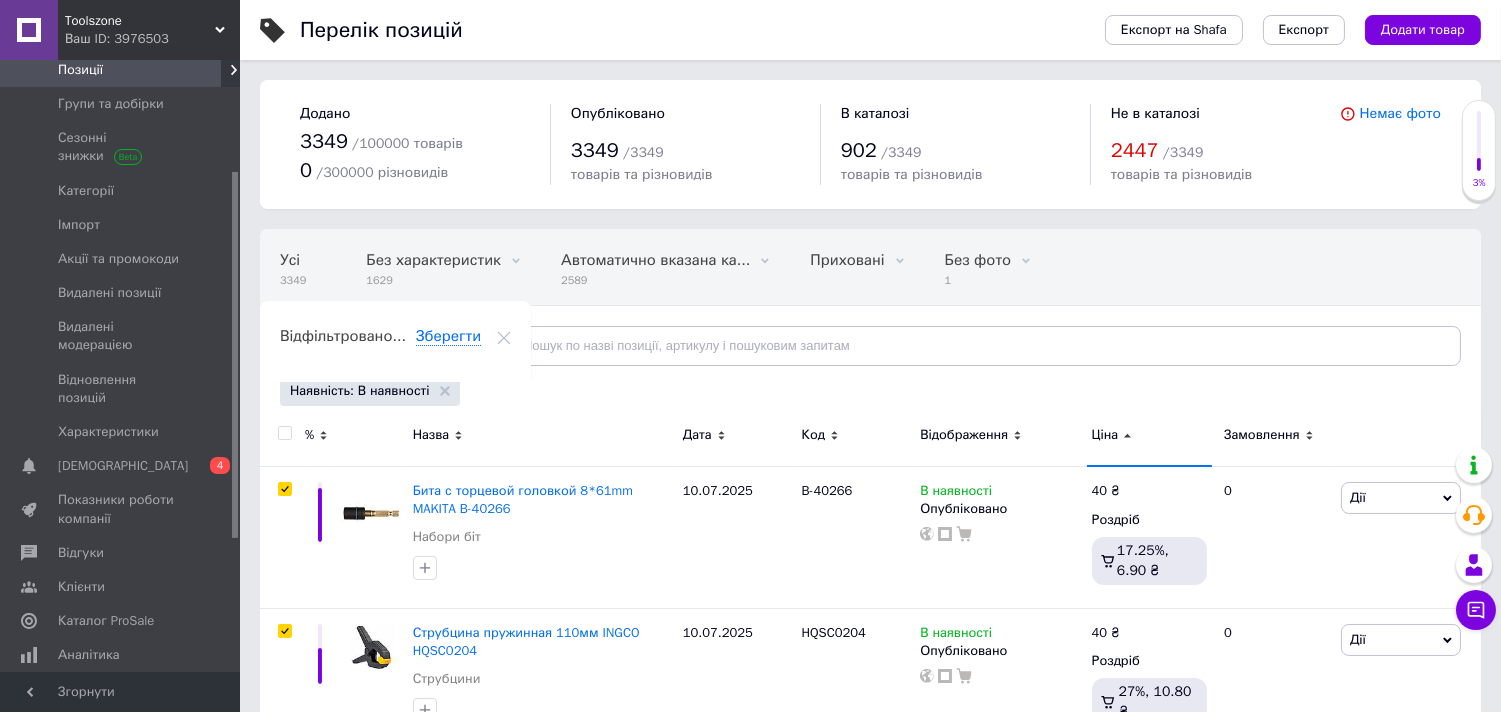 checkbox on "true" 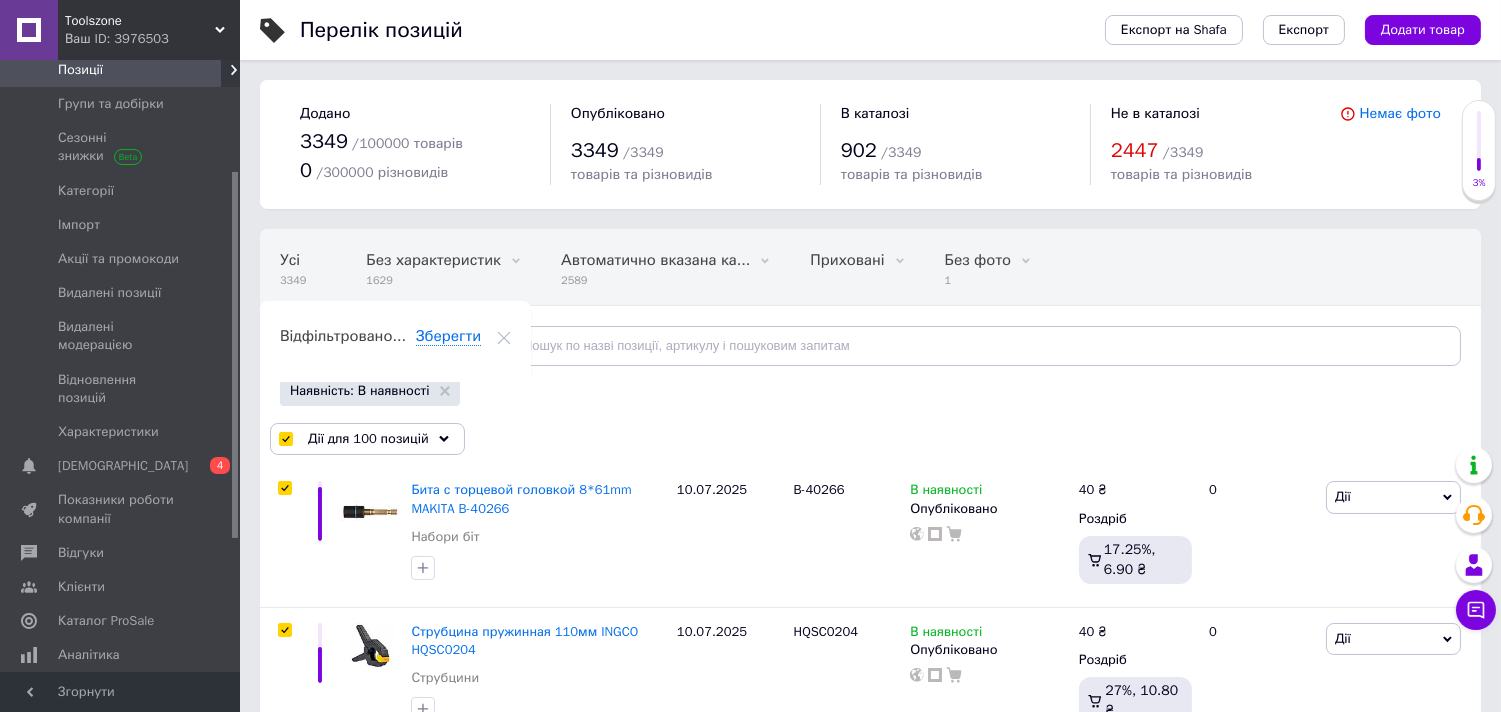 click at bounding box center (285, 439) 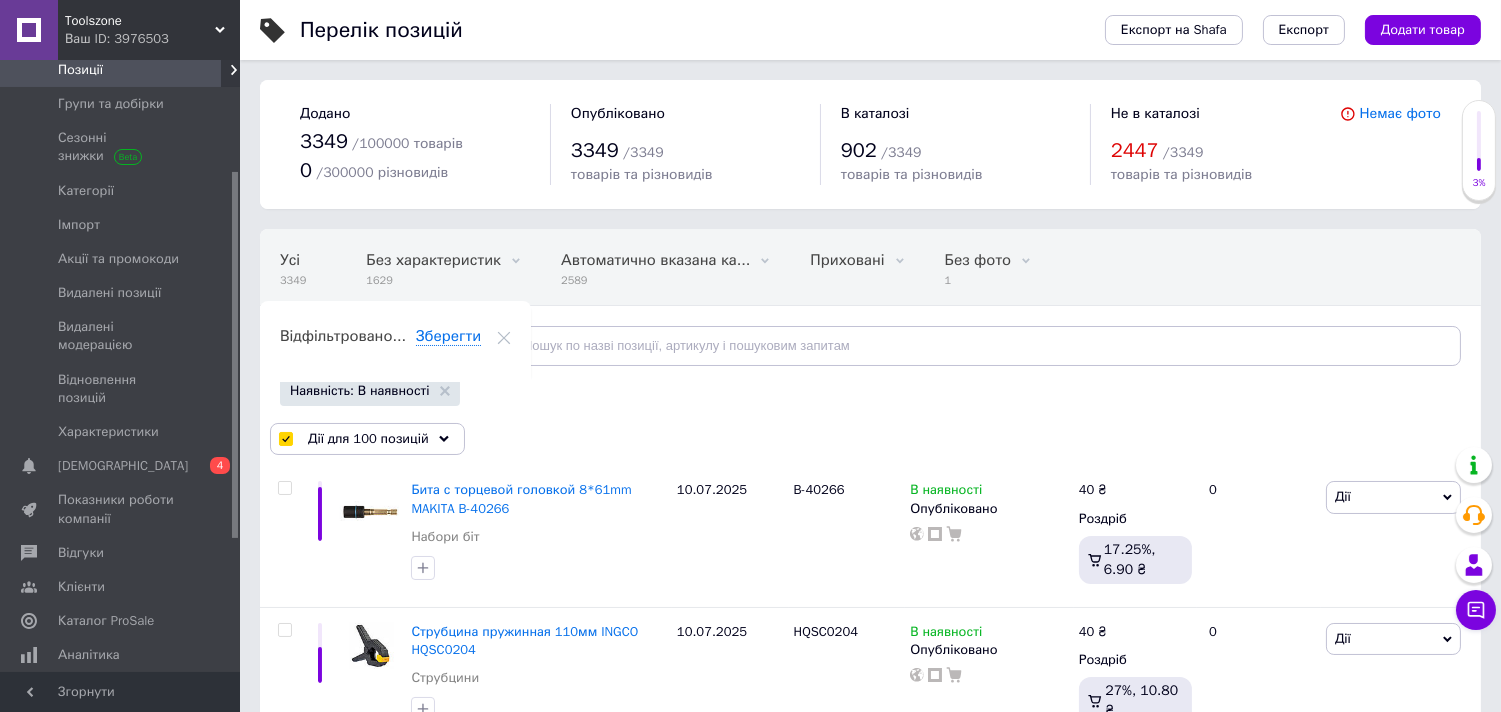 checkbox on "false" 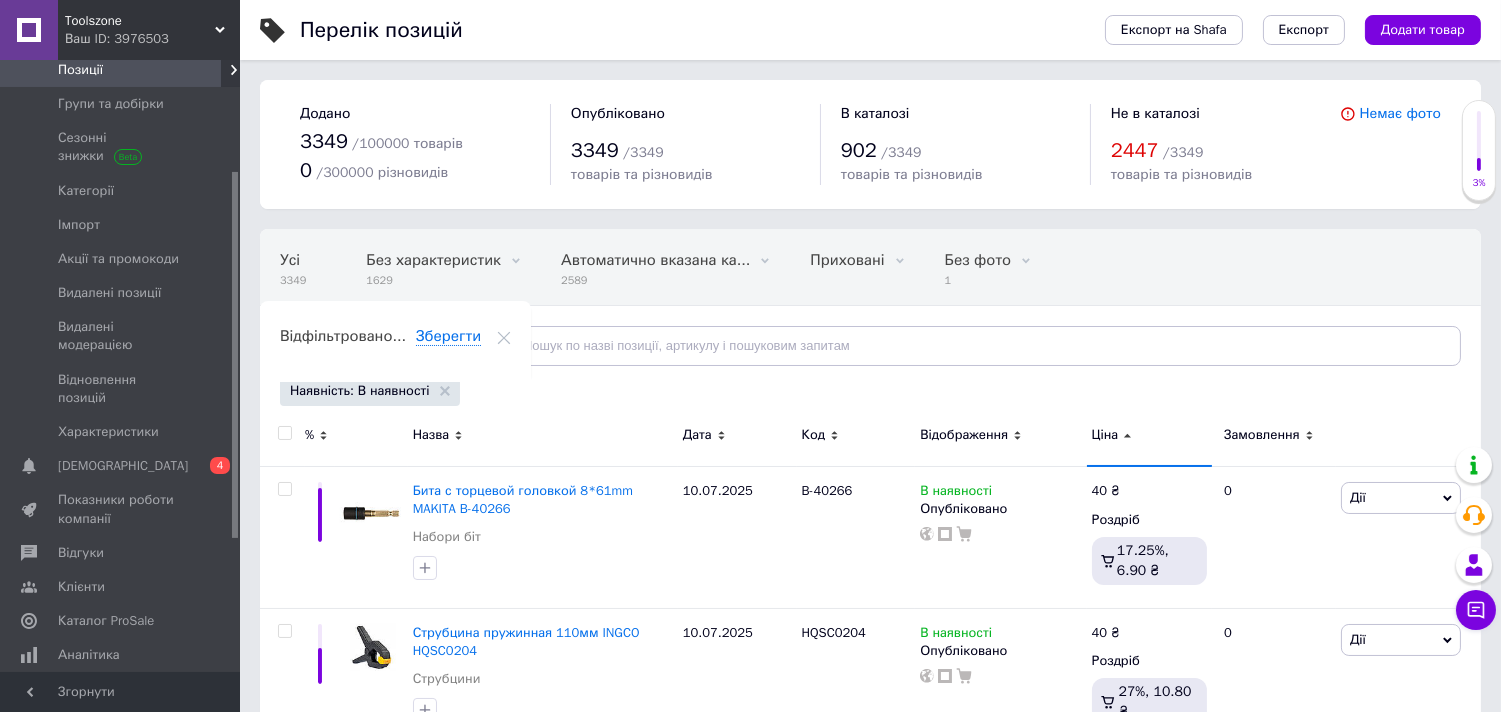 click at bounding box center (284, 433) 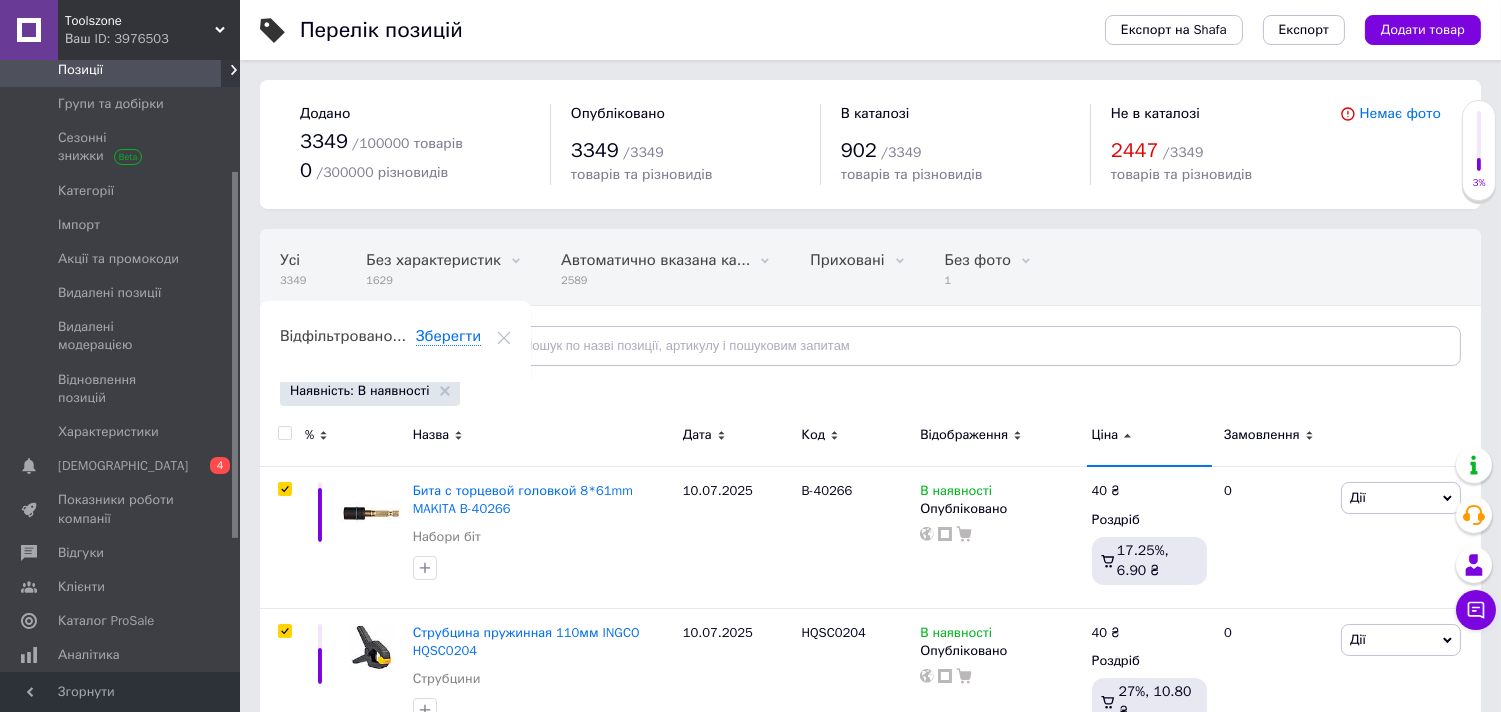 type 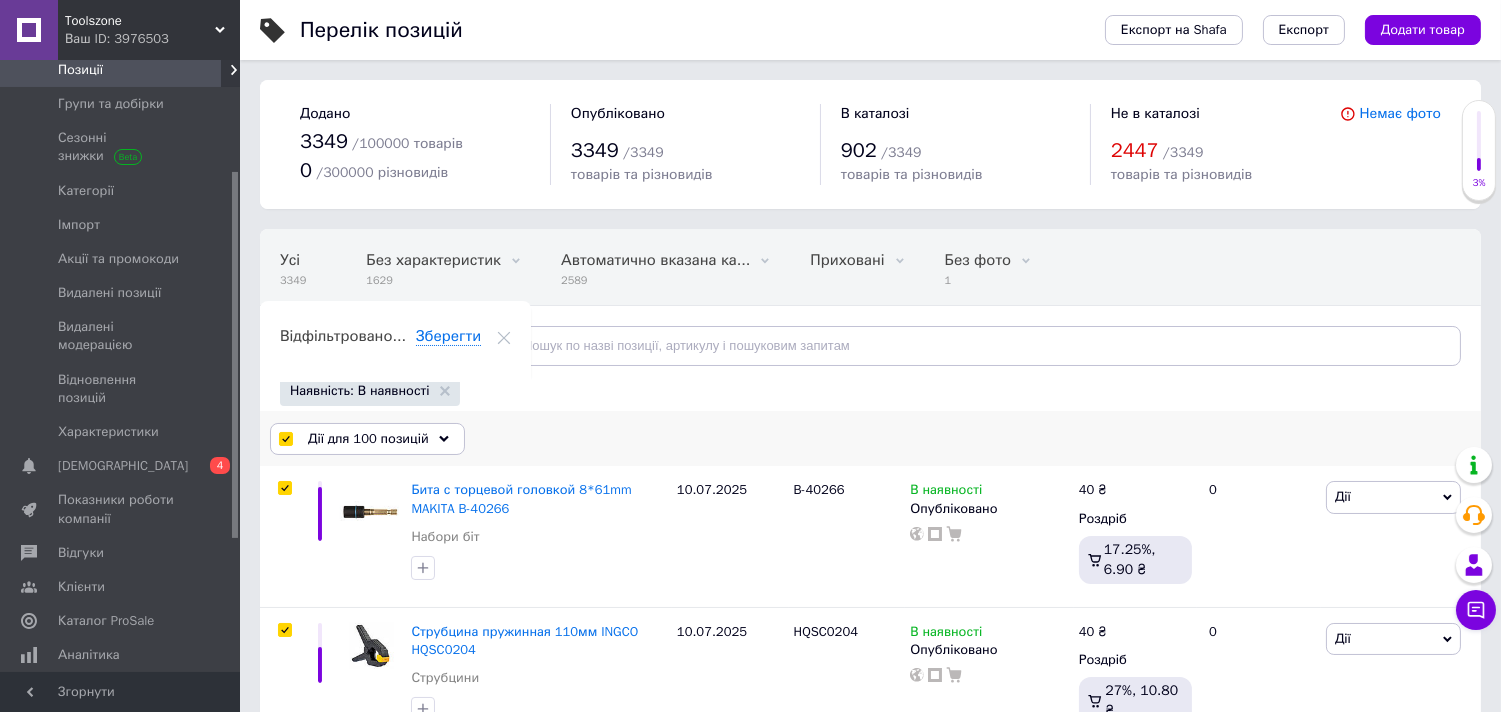 click on "Дії для 100 позицій" at bounding box center (368, 439) 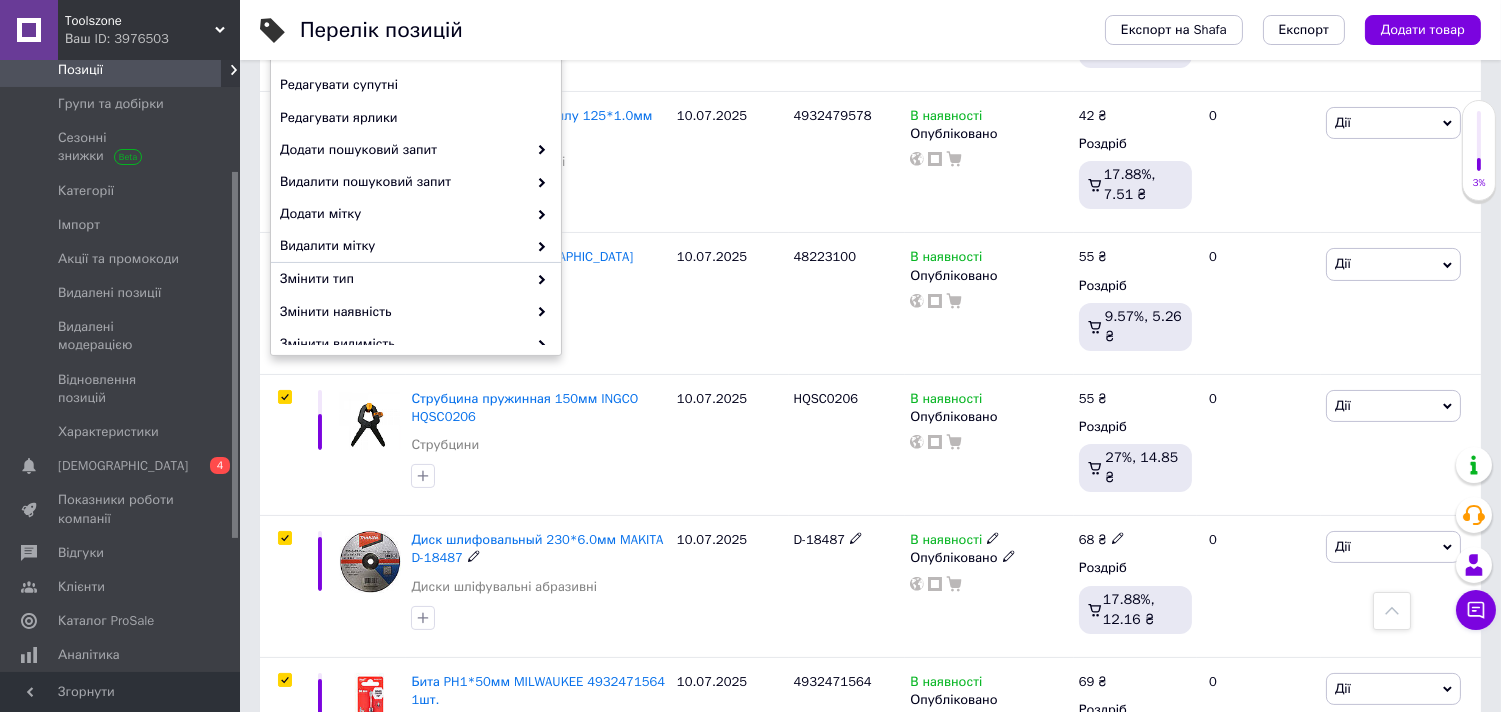 scroll, scrollTop: 666, scrollLeft: 0, axis: vertical 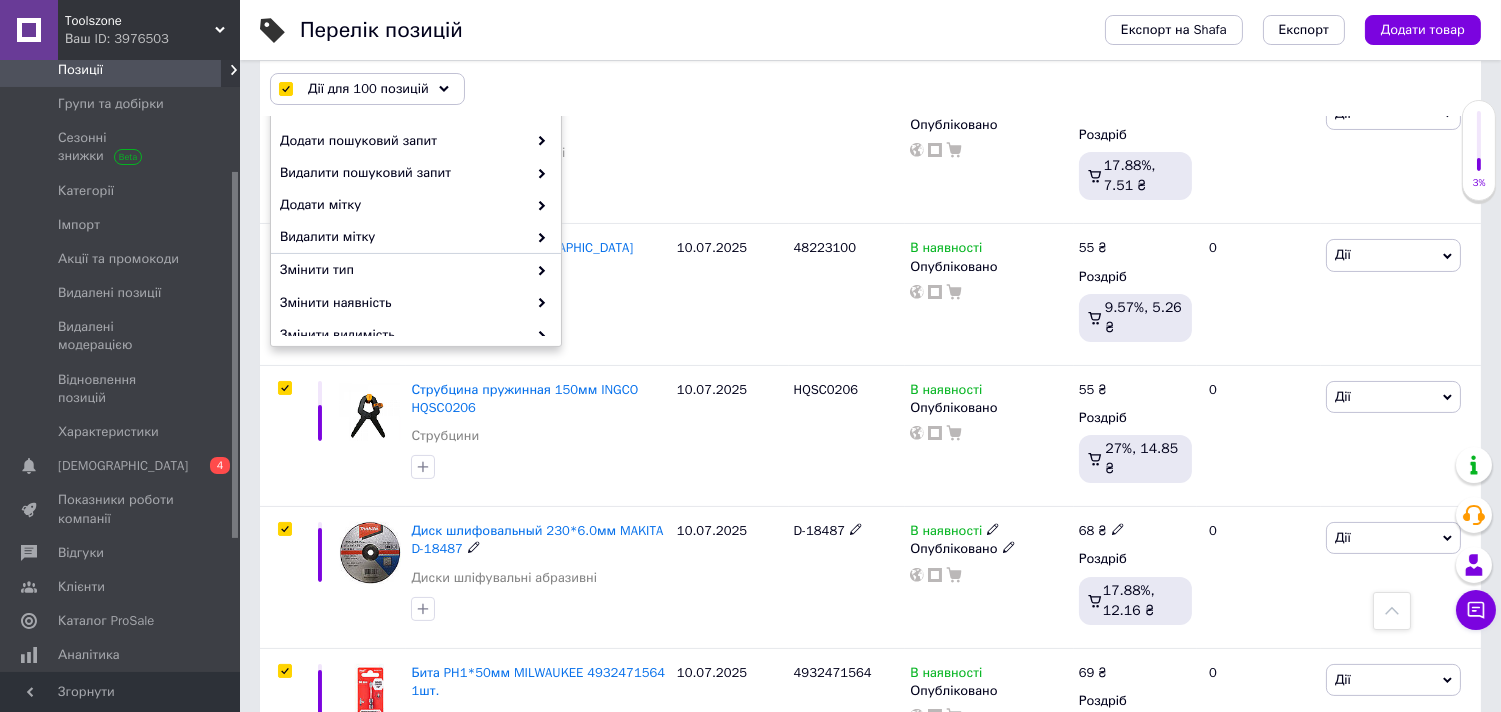 click on "Диск шлифовальный 230*6.0мм MAKITA D-18487 Диски шліфувальні абразивні" at bounding box center [539, 559] 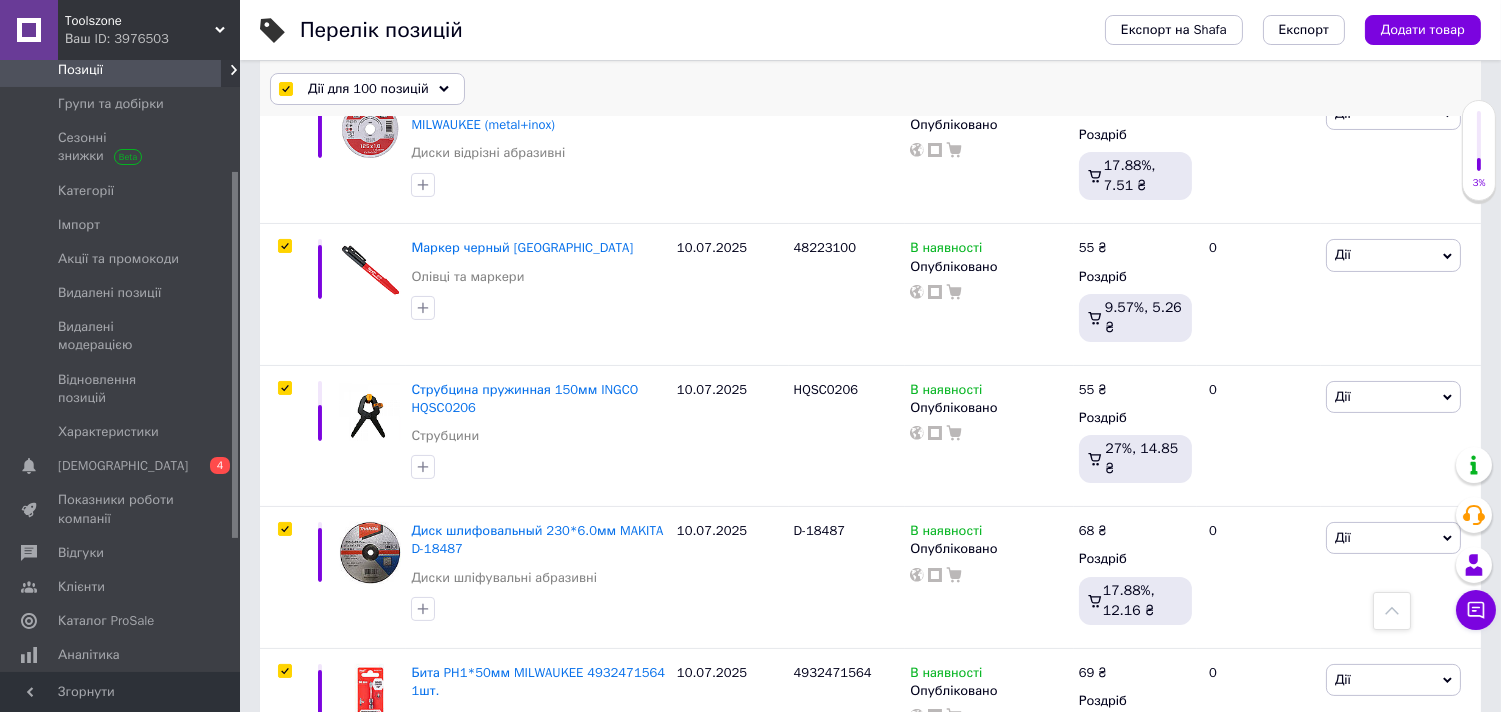 click on "Дії для 100 позицій" at bounding box center (368, 89) 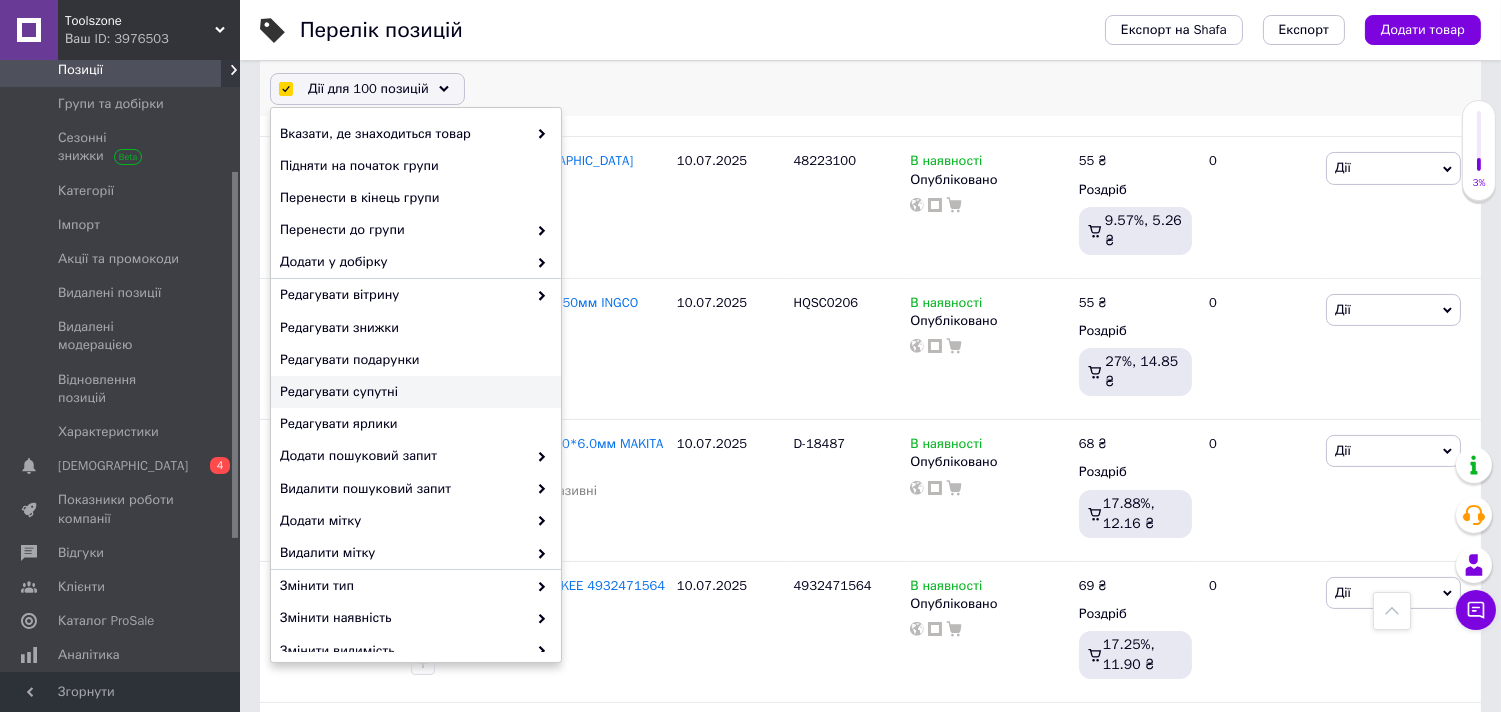 scroll, scrollTop: 755, scrollLeft: 0, axis: vertical 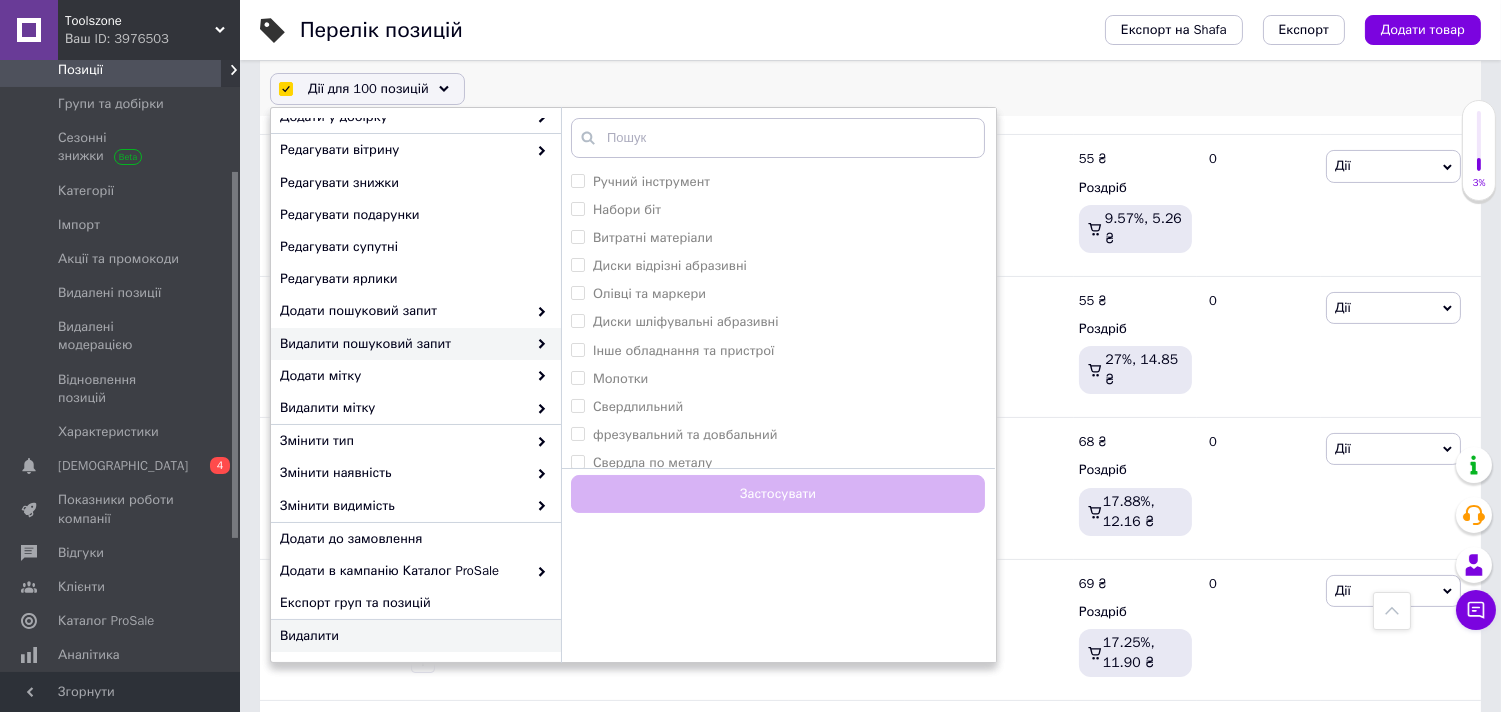 click on "Видалити" at bounding box center [413, 636] 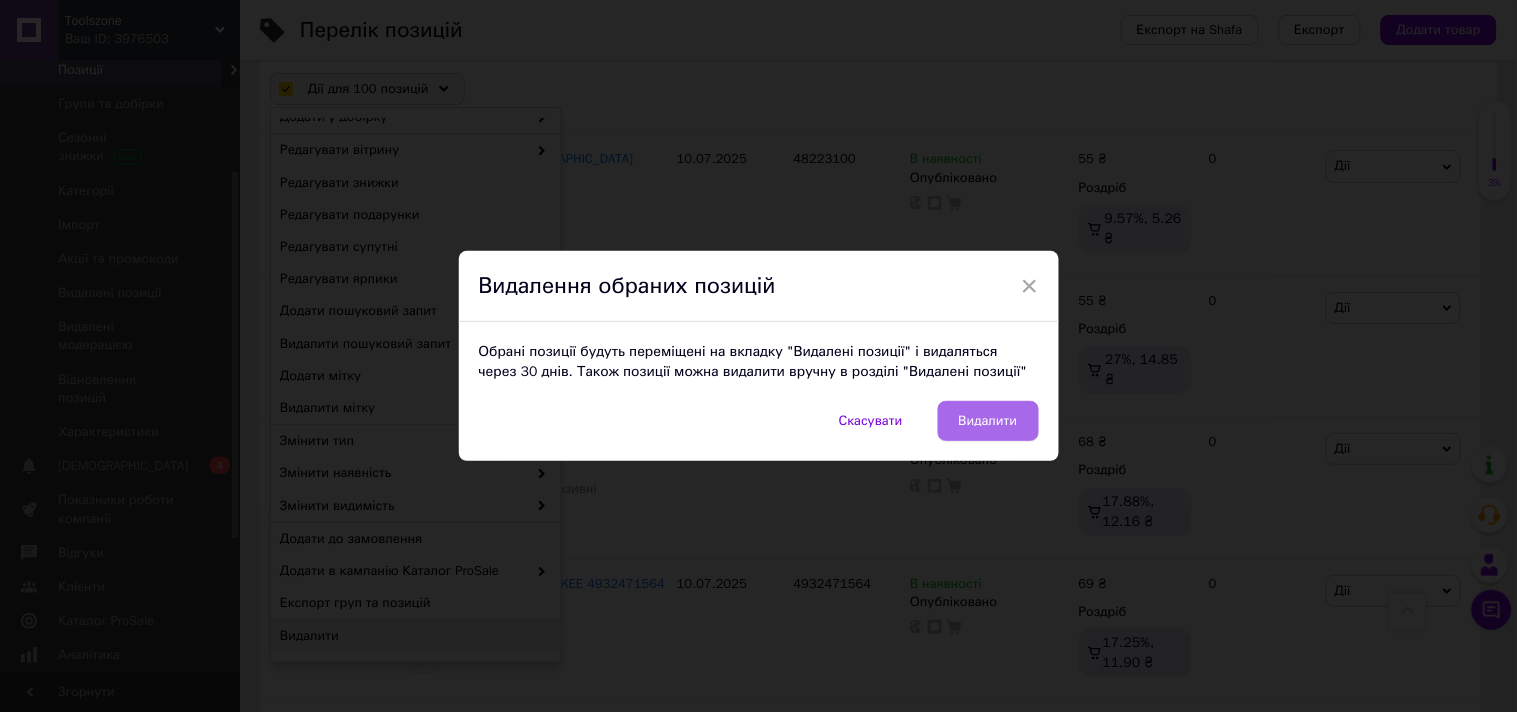click on "Видалити" at bounding box center (988, 421) 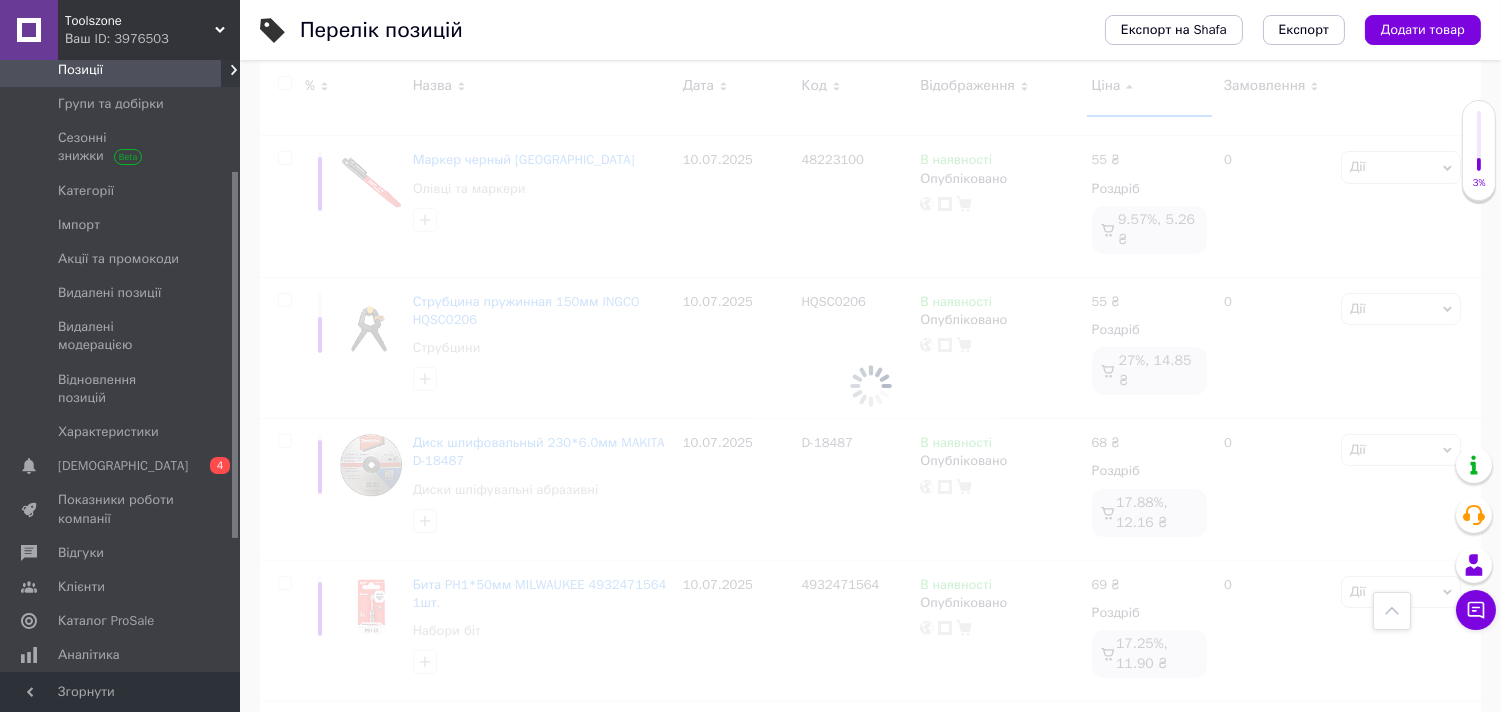 scroll, scrollTop: 754, scrollLeft: 0, axis: vertical 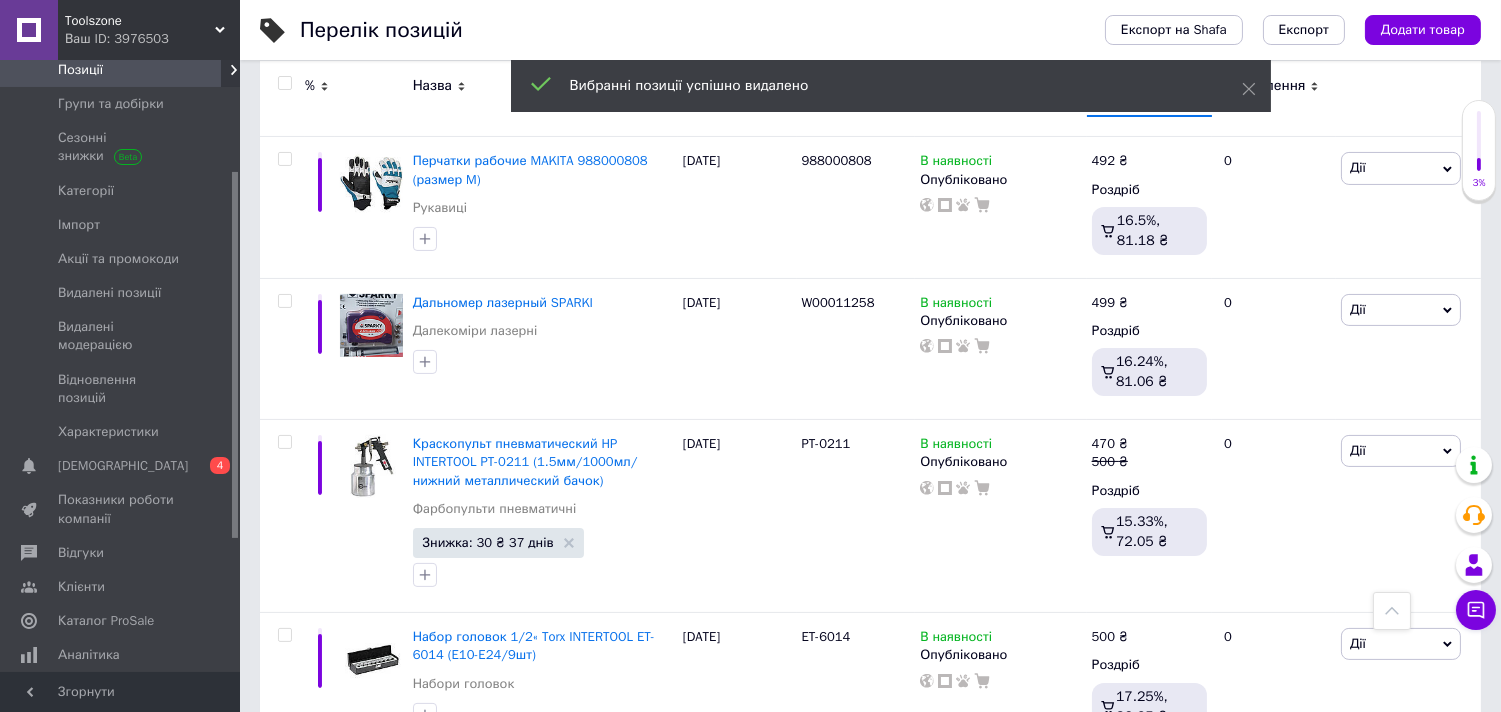 click on "Toolszone" at bounding box center [140, 21] 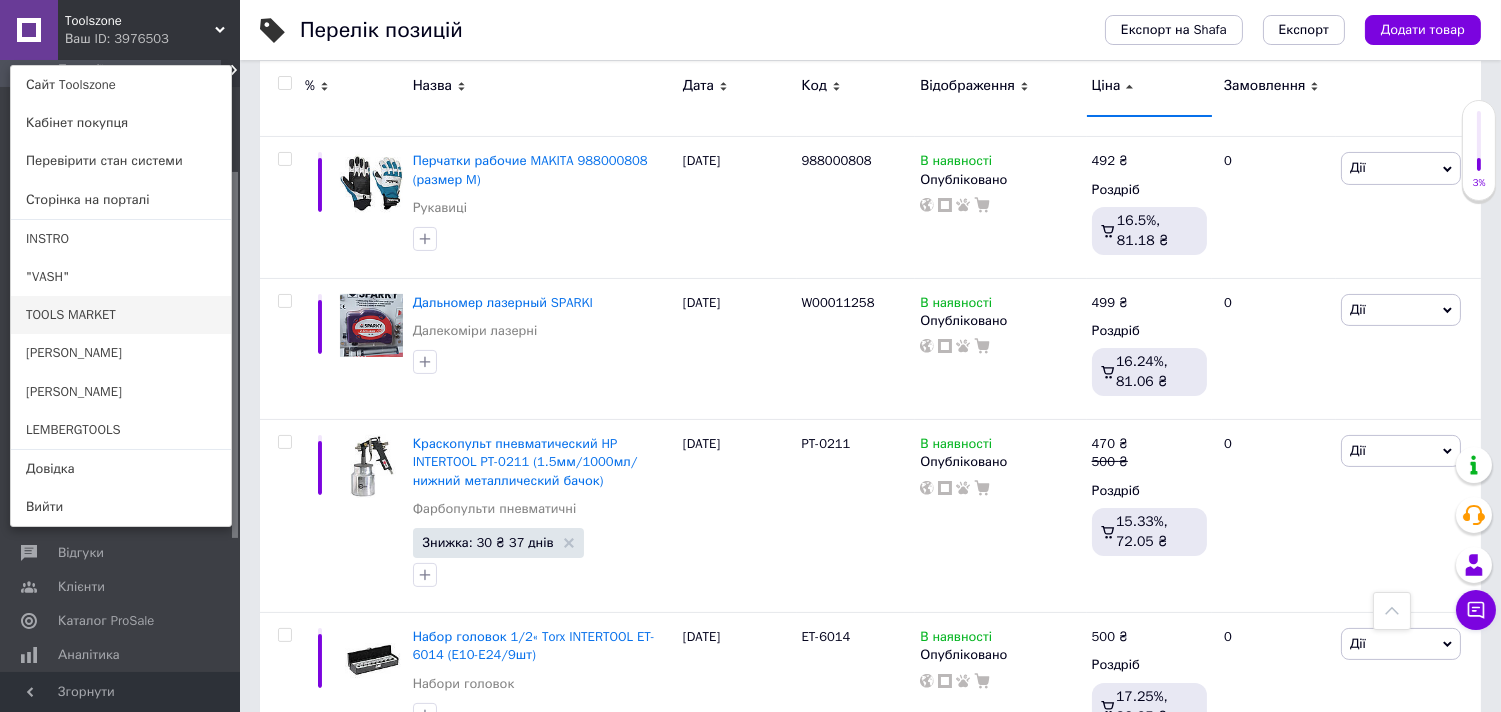click on "TOOLS MARKET" at bounding box center (121, 315) 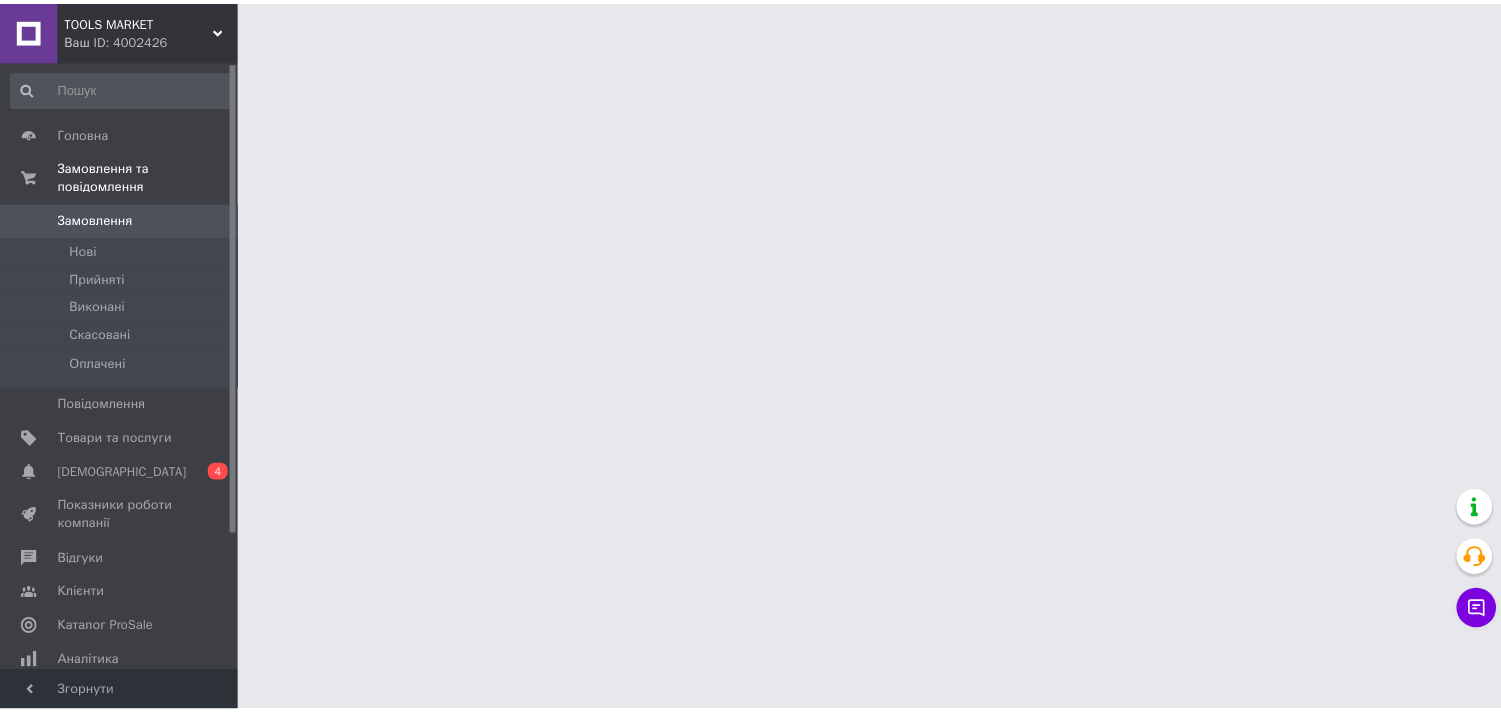 scroll, scrollTop: 0, scrollLeft: 0, axis: both 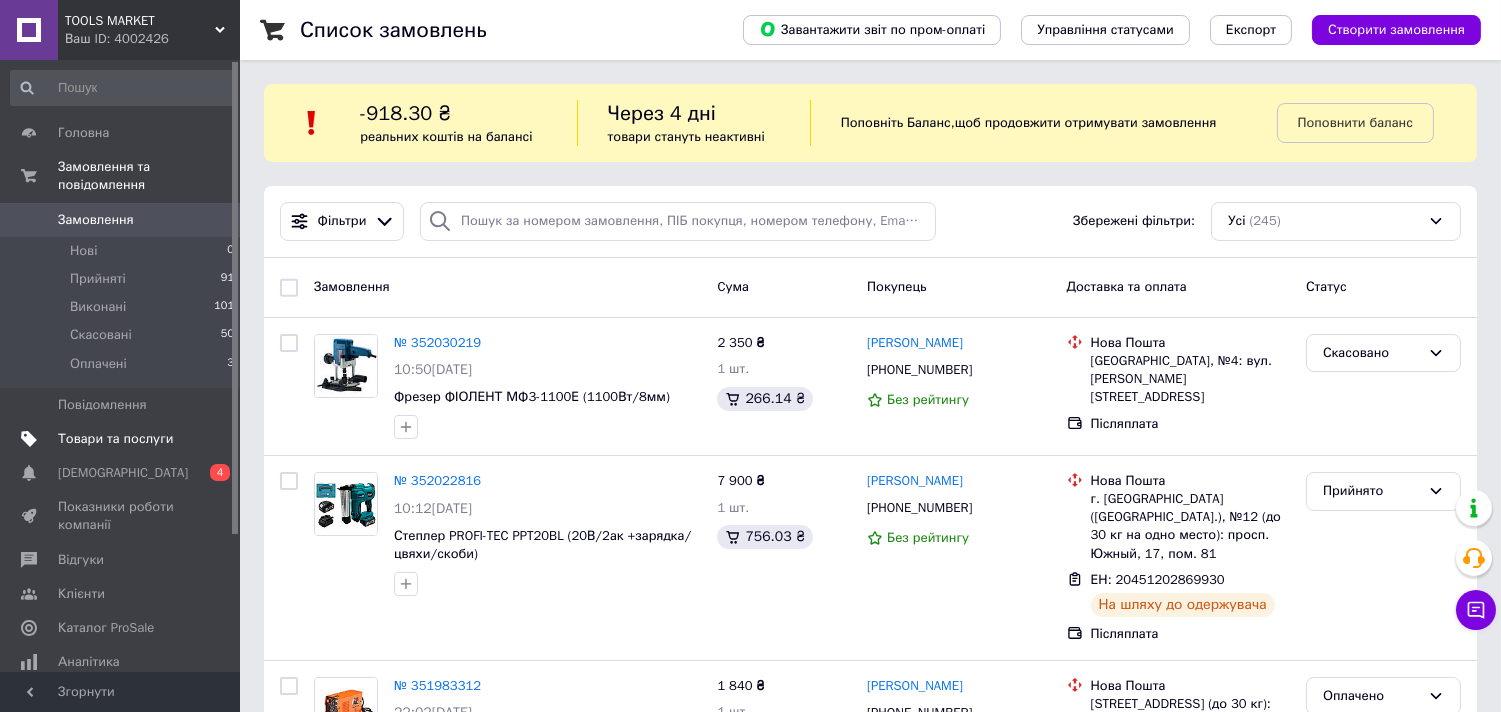 click on "Товари та послуги" at bounding box center [123, 439] 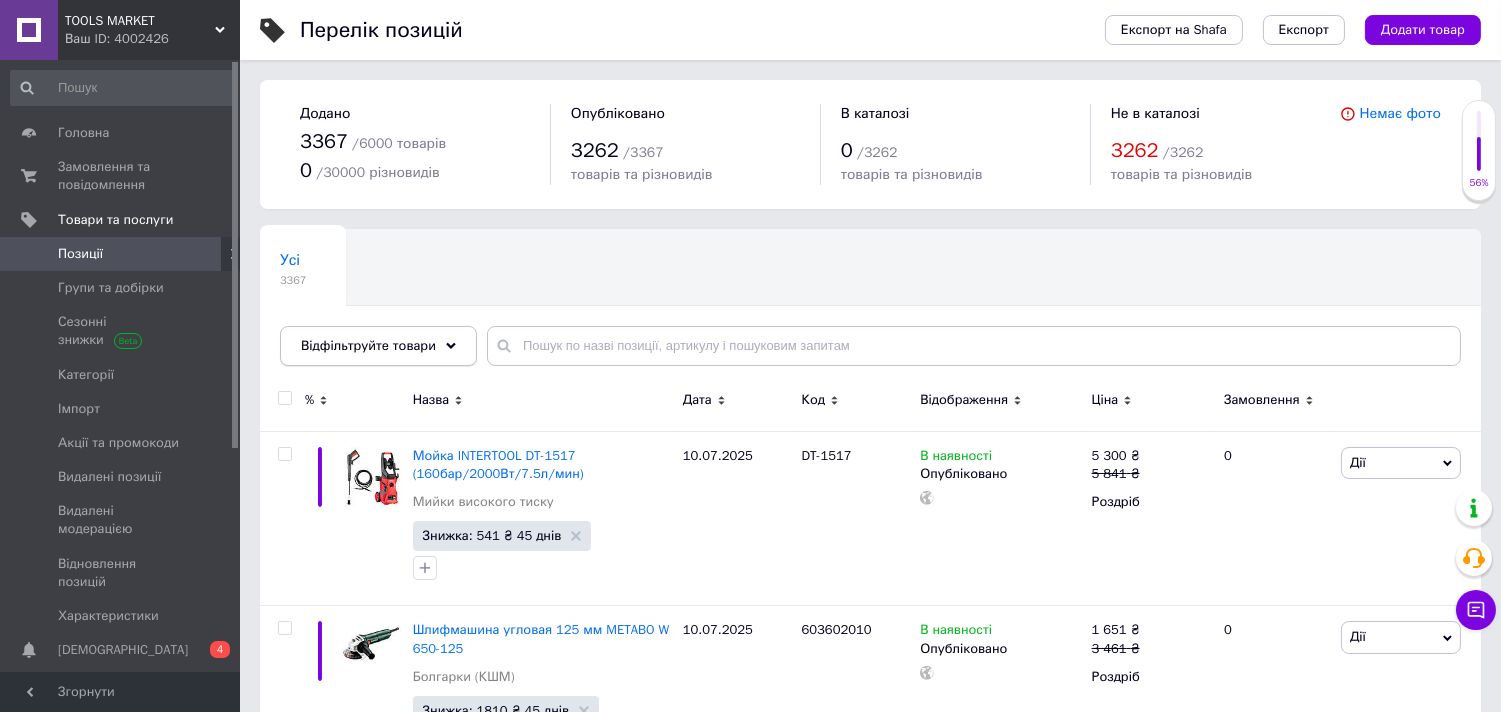 click on "Відфільтруйте товари" at bounding box center [368, 345] 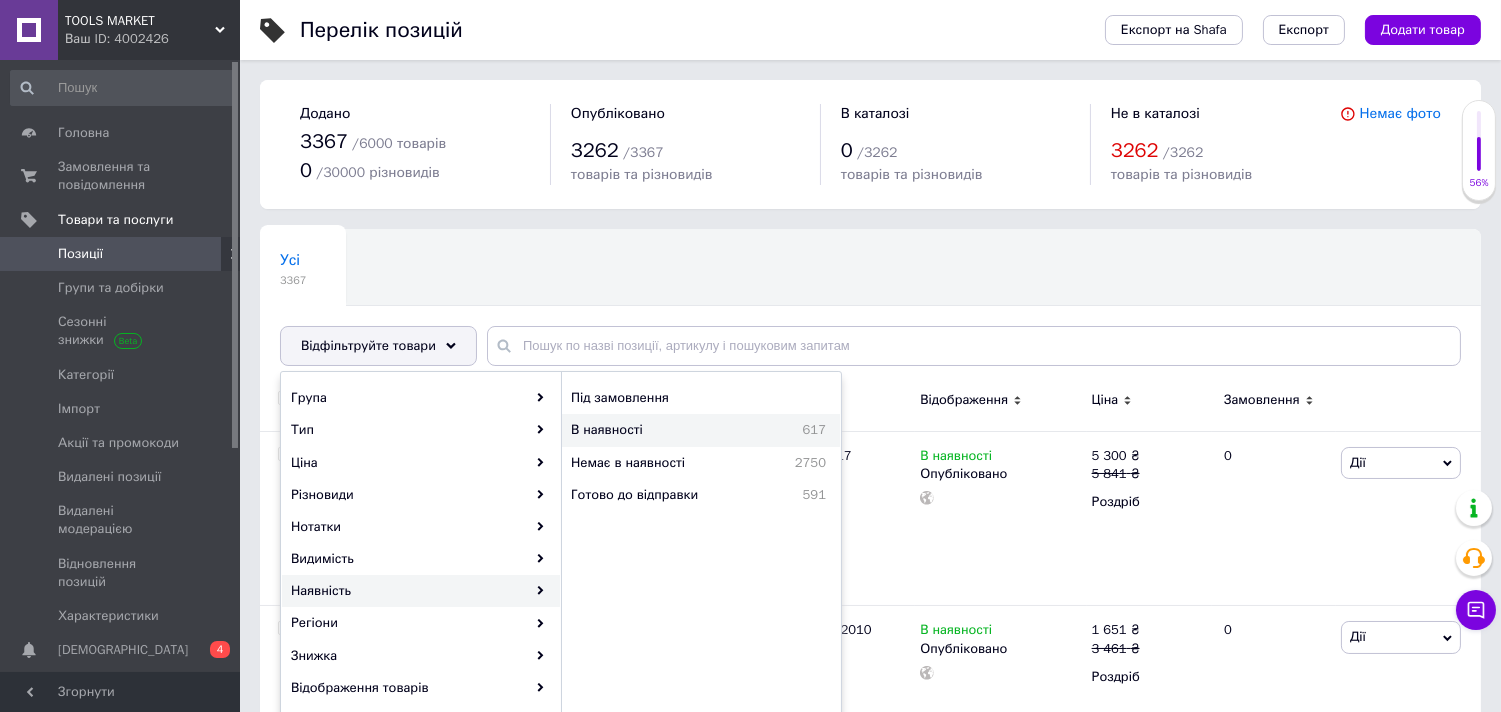 click on "В наявності" at bounding box center [658, 430] 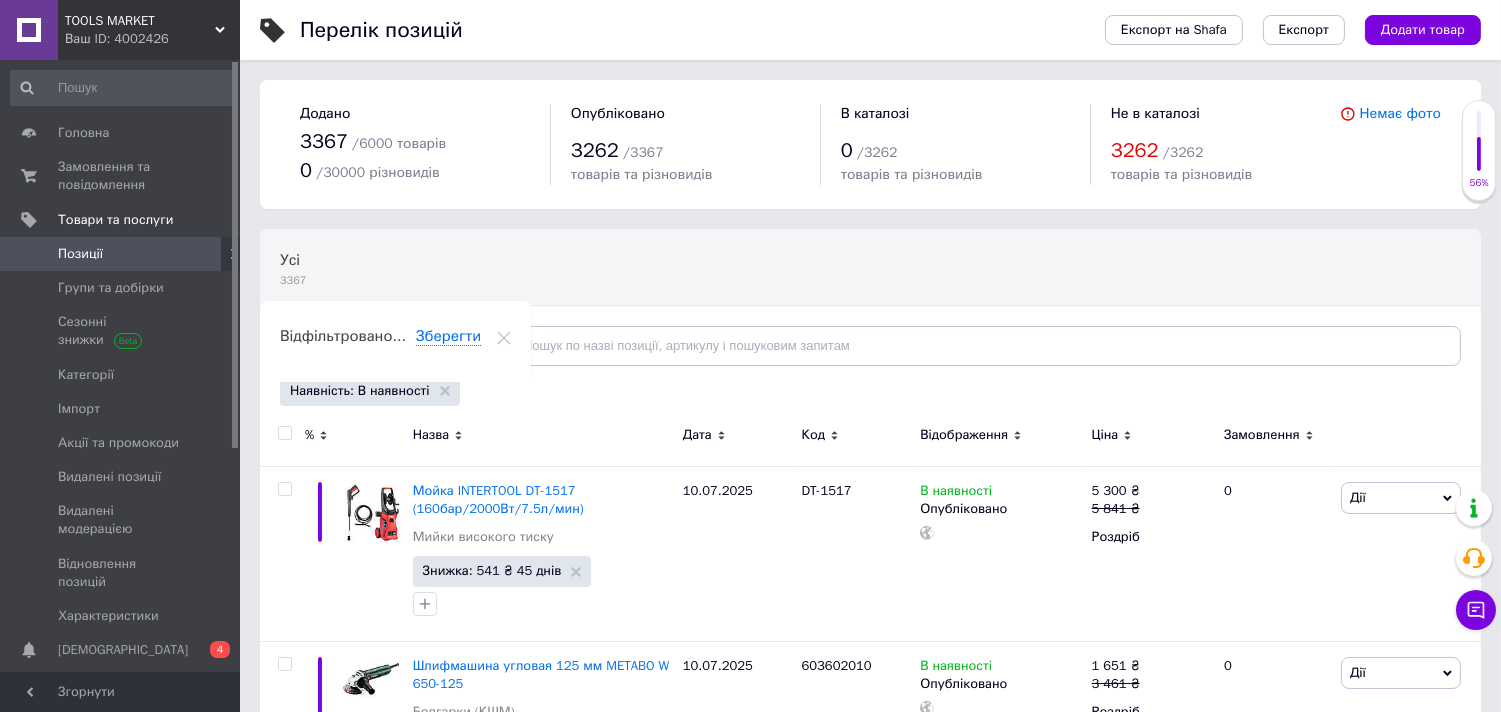 click on "Ціна" at bounding box center [1149, 435] 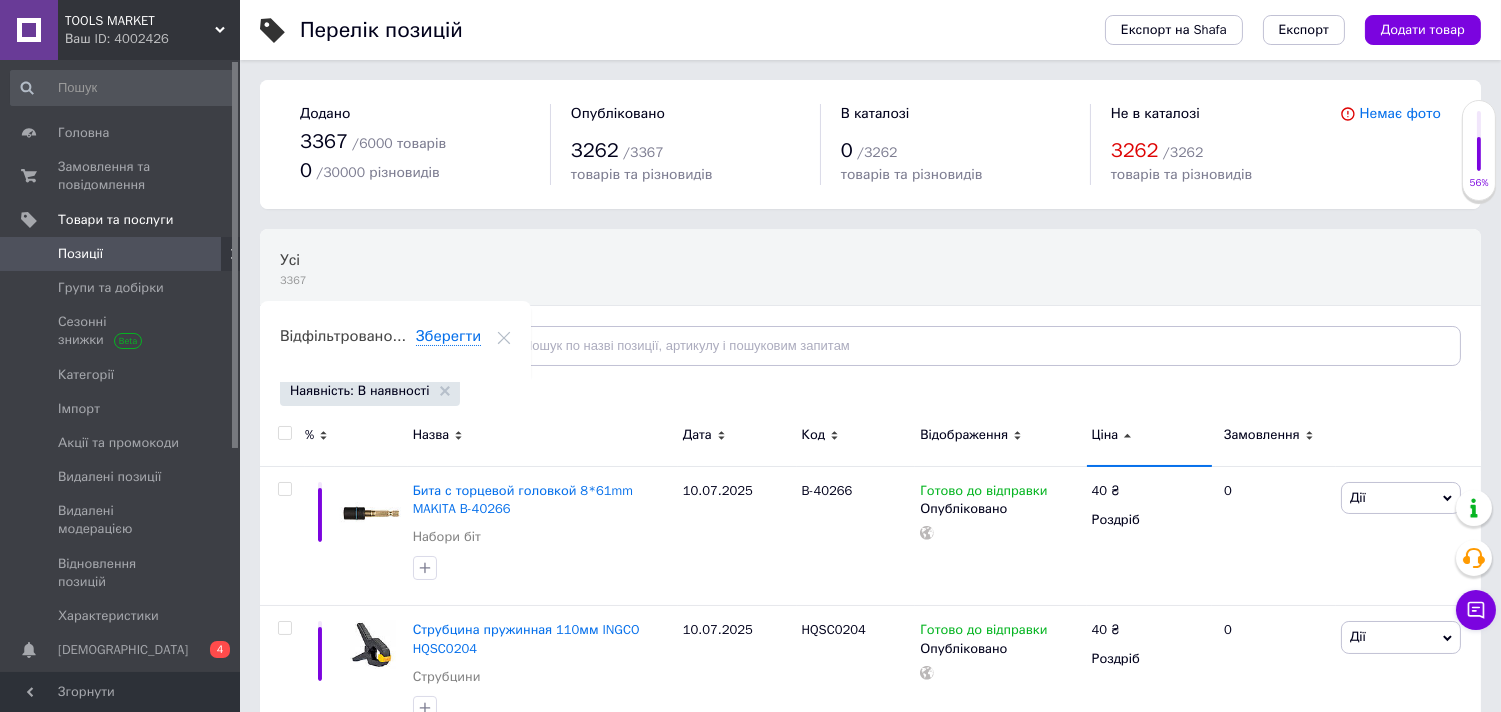click at bounding box center [284, 433] 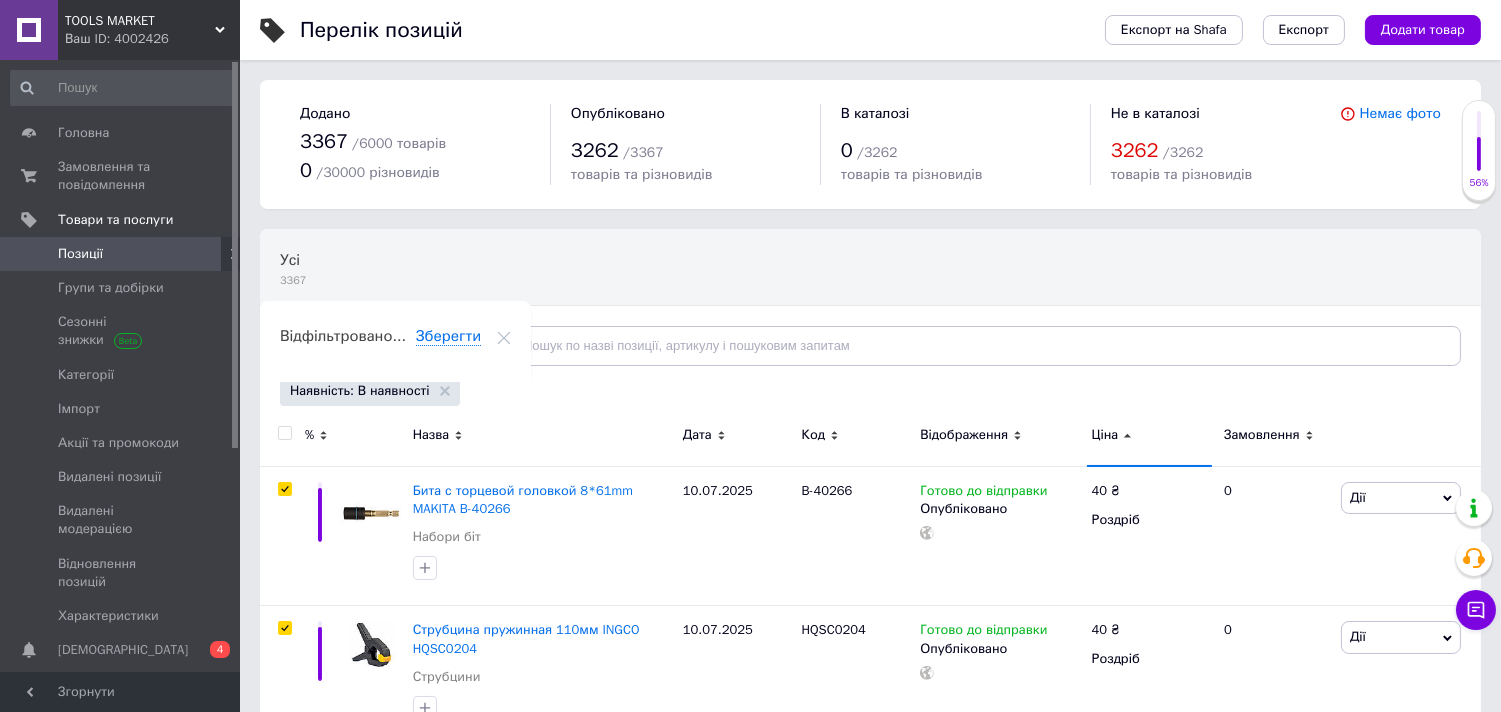 checkbox on "true" 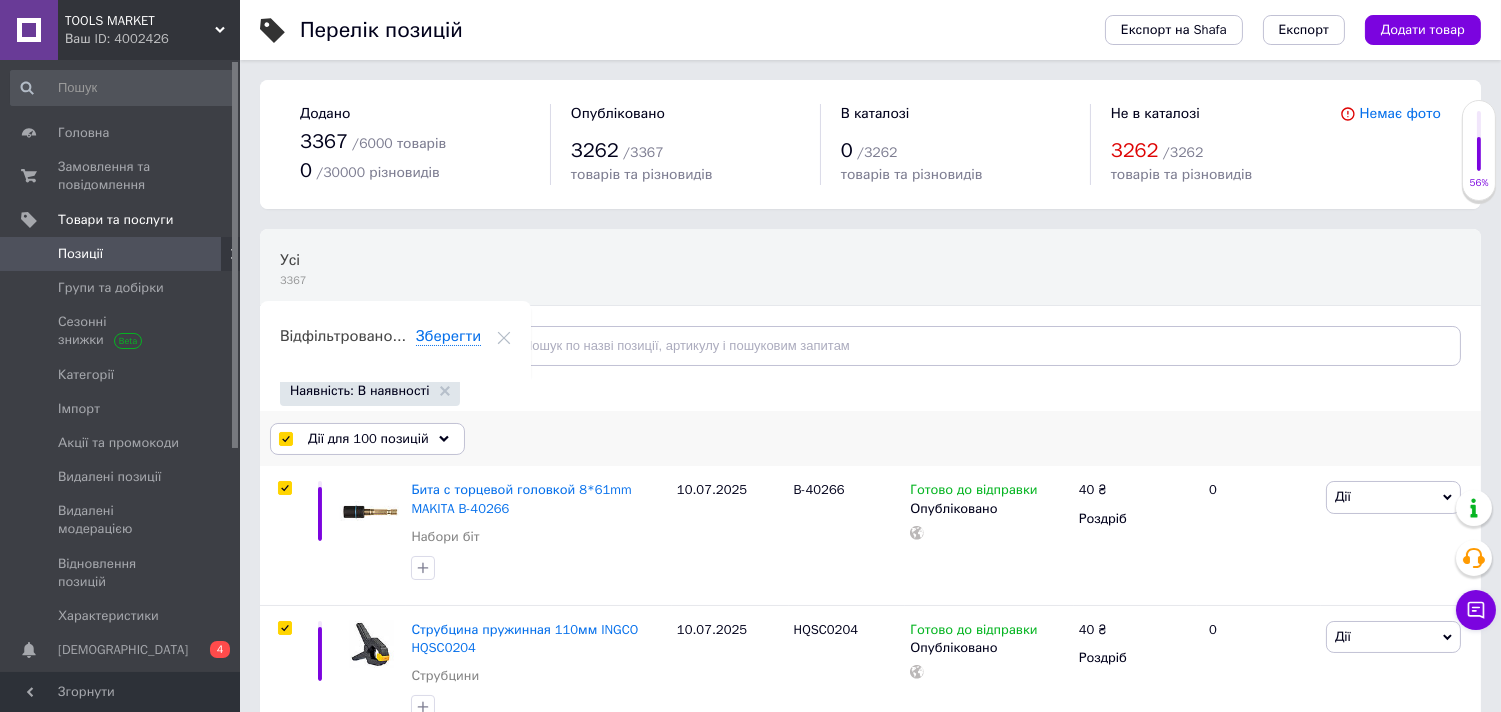 click on "Дії для 100 позицій Вибрати усі 617 позицій Вибрані всі 617 позицій Скасувати обрані Вказати, де знаходиться товар Підняти на початок групи Перенести в кінець групи Перенести до групи Додати у добірку Редагувати вітрину Редагувати знижки Редагувати подарунки Редагувати супутні Редагувати ярлики Додати пошуковий запит Видалити пошуковий запит Додати мітку Видалити мітку Змінити тип Змінити наявність Змінити видимість Додати до замовлення Додати в кампанію Каталог ProSale Експорт груп та позицій Видалити" at bounding box center [870, 439] 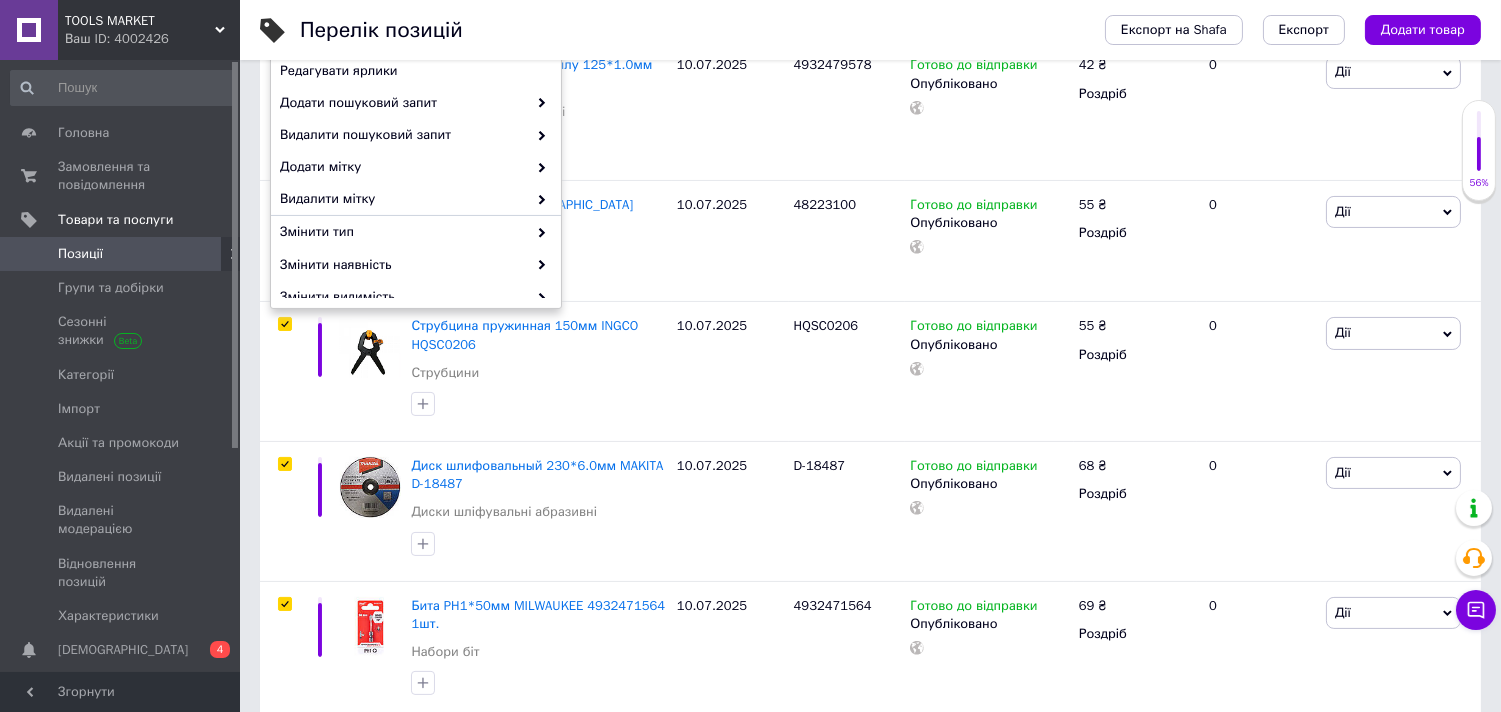scroll, scrollTop: 711, scrollLeft: 0, axis: vertical 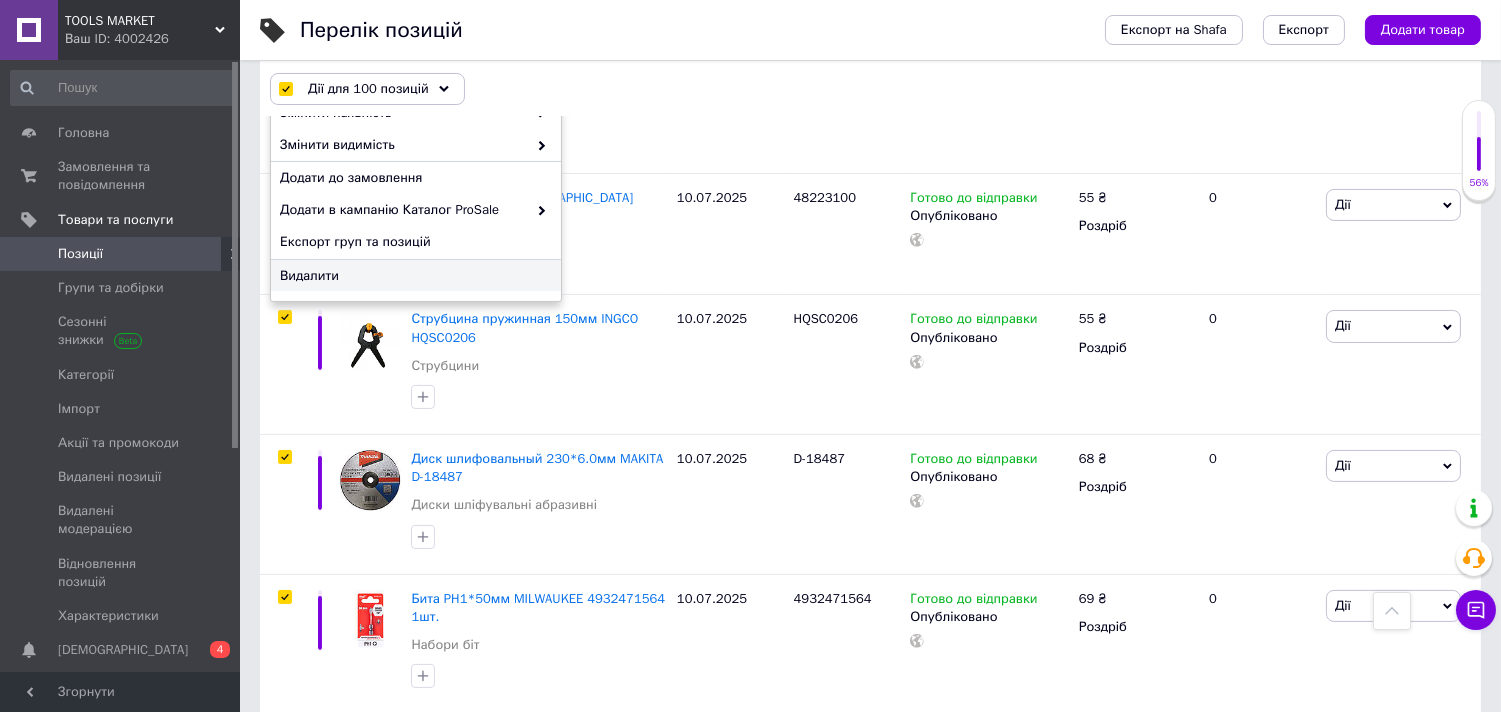 click on "Видалити" at bounding box center (413, 276) 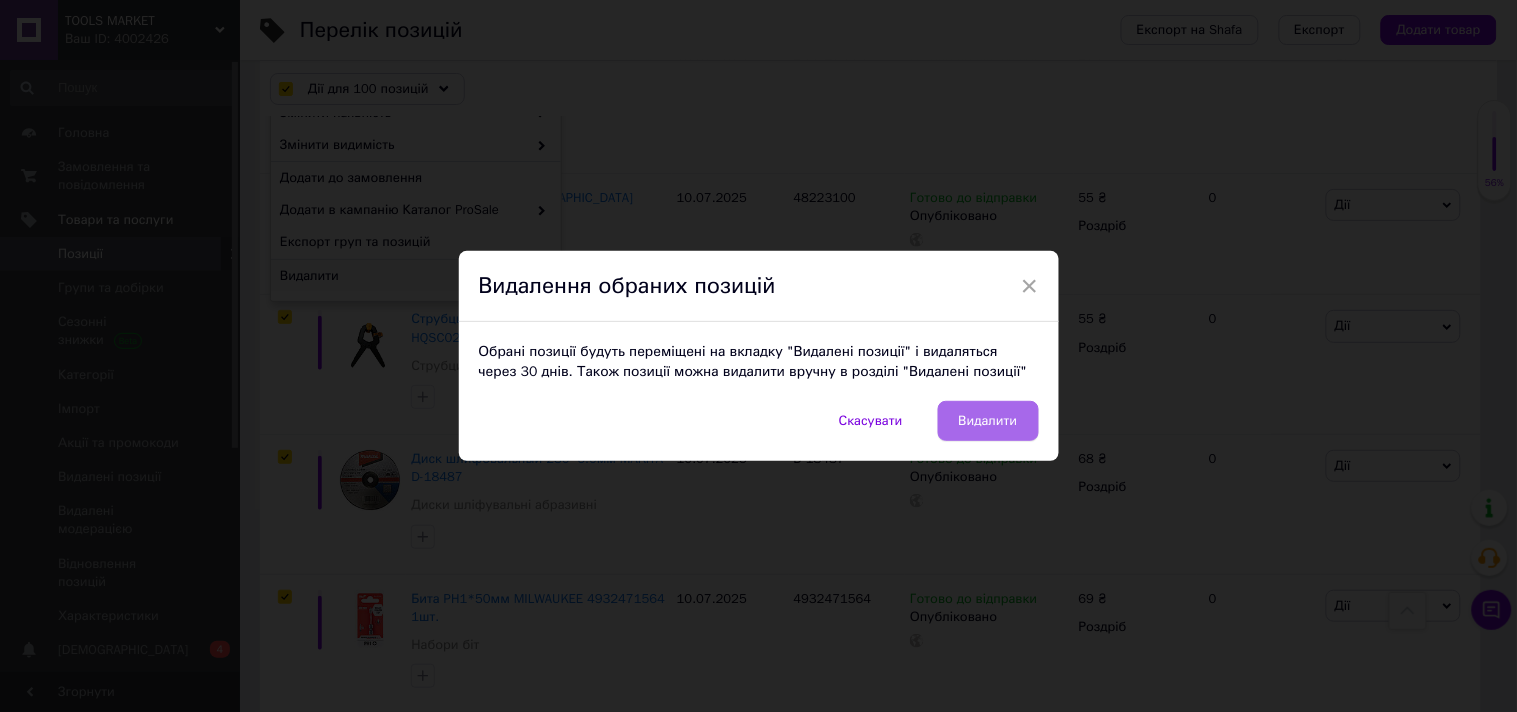 click on "Видалити" at bounding box center [988, 421] 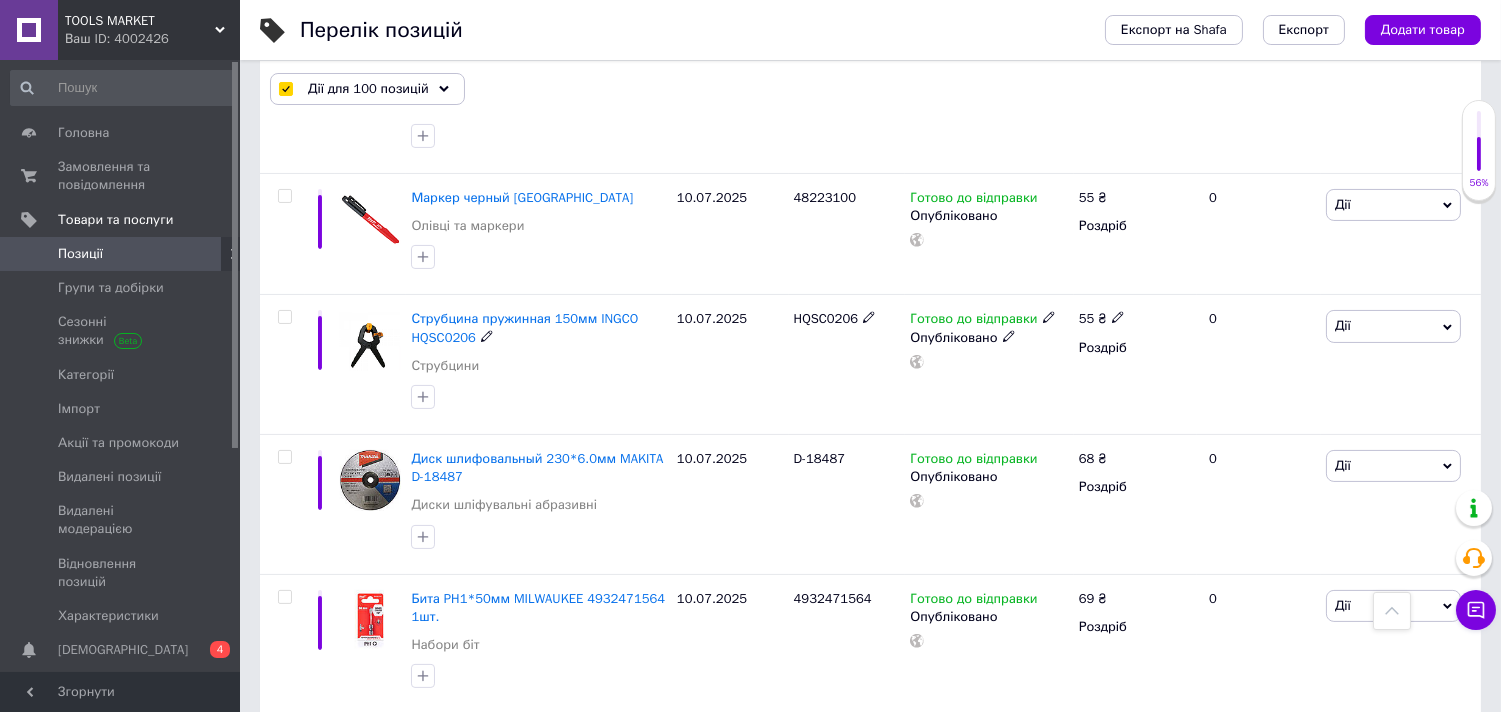 checkbox on "false" 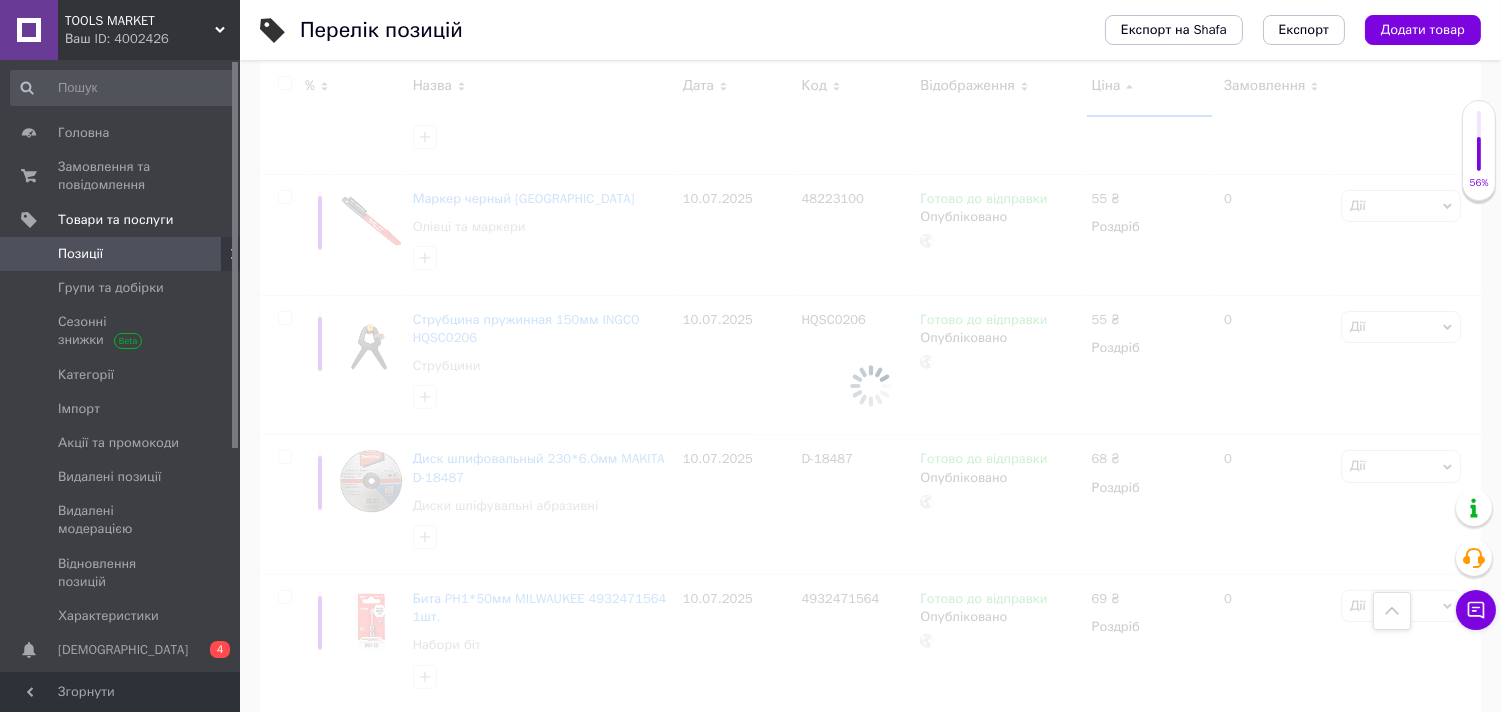 scroll, scrollTop: 712, scrollLeft: 0, axis: vertical 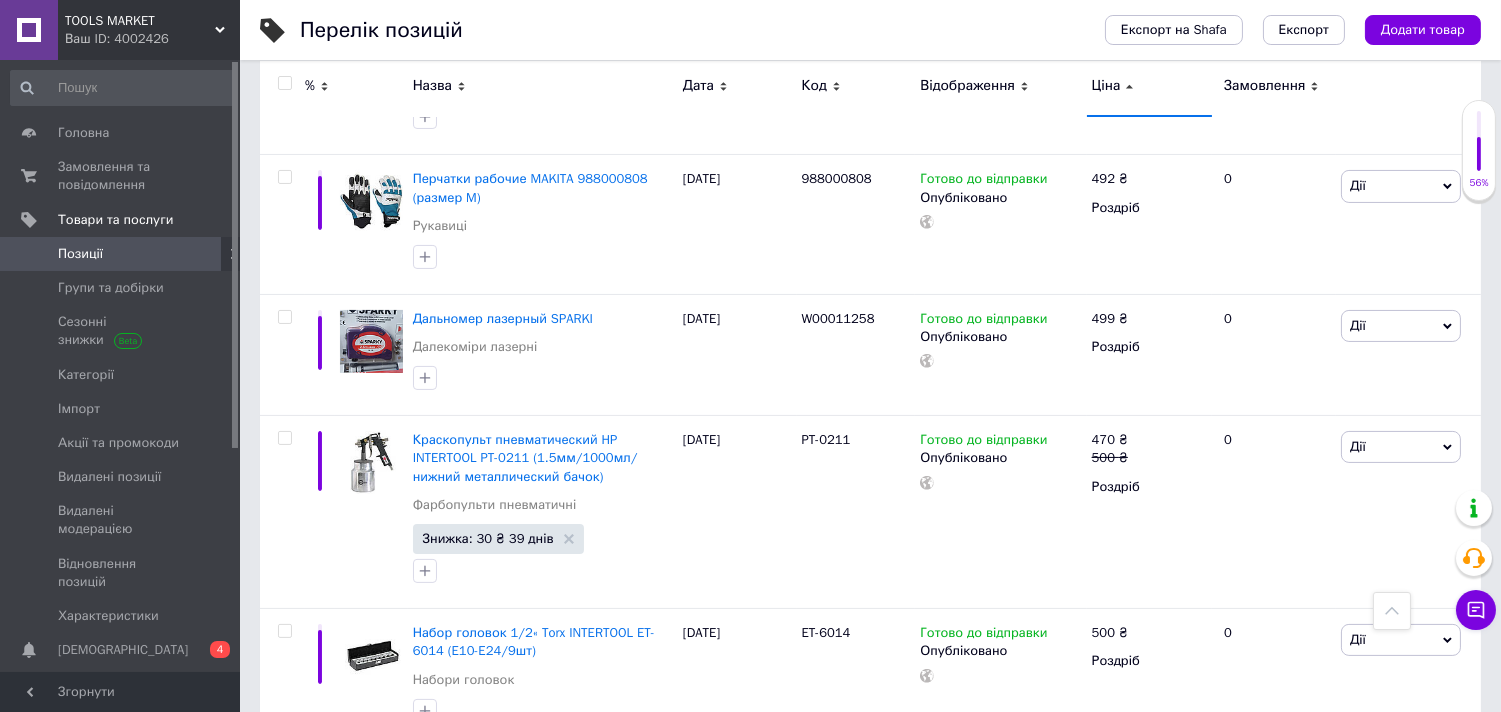 click on "Ваш ID: 4002426" at bounding box center [152, 39] 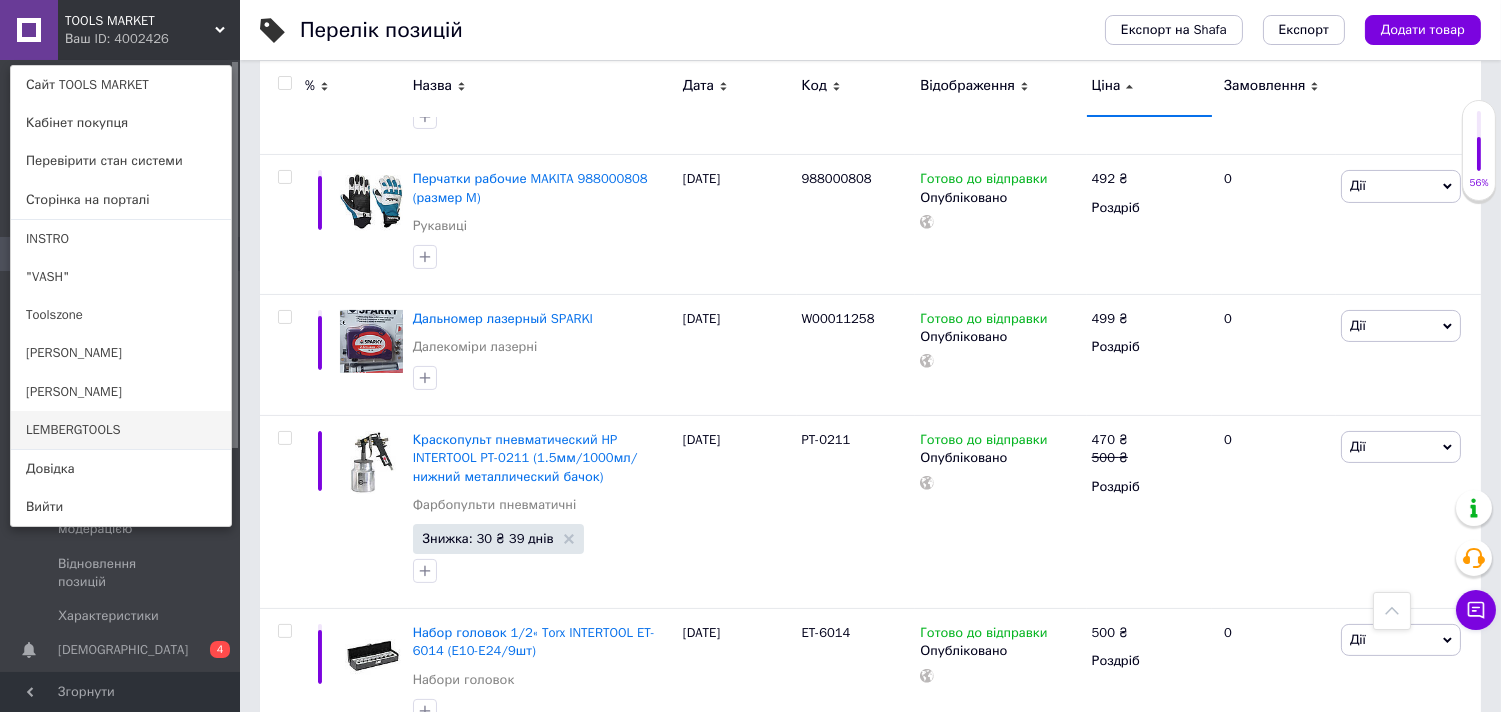 click on "LEMBERGTOOLS" at bounding box center [121, 430] 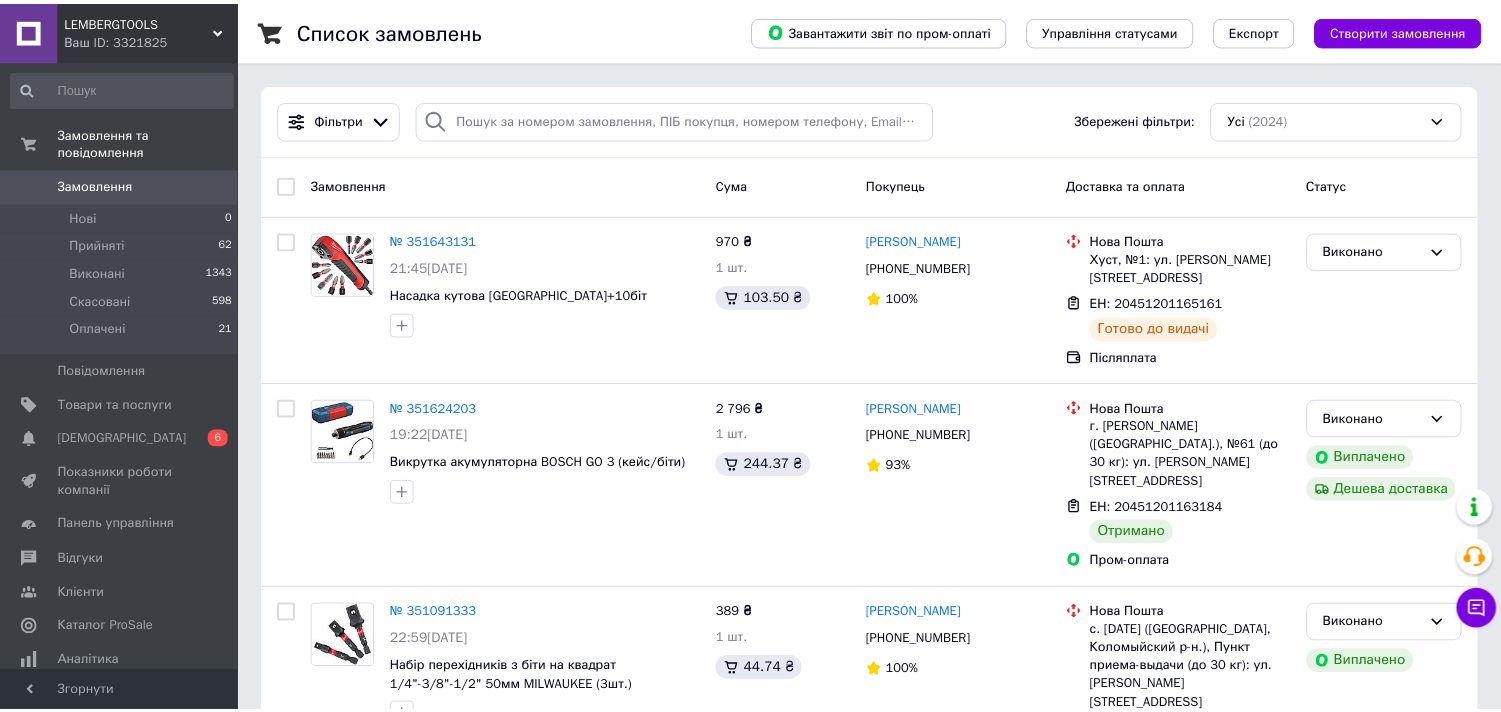 scroll, scrollTop: 0, scrollLeft: 0, axis: both 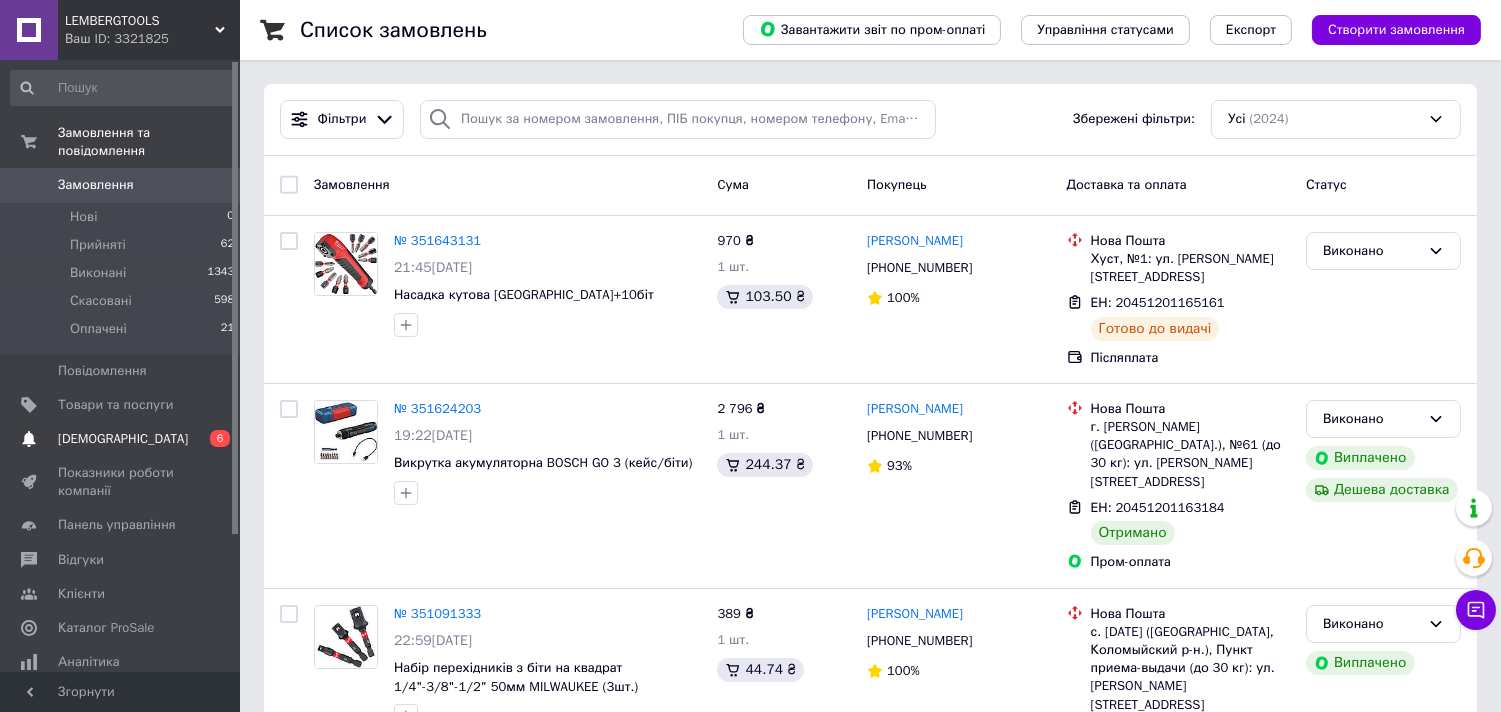 click on "Сповіщення 0 6" at bounding box center (123, 439) 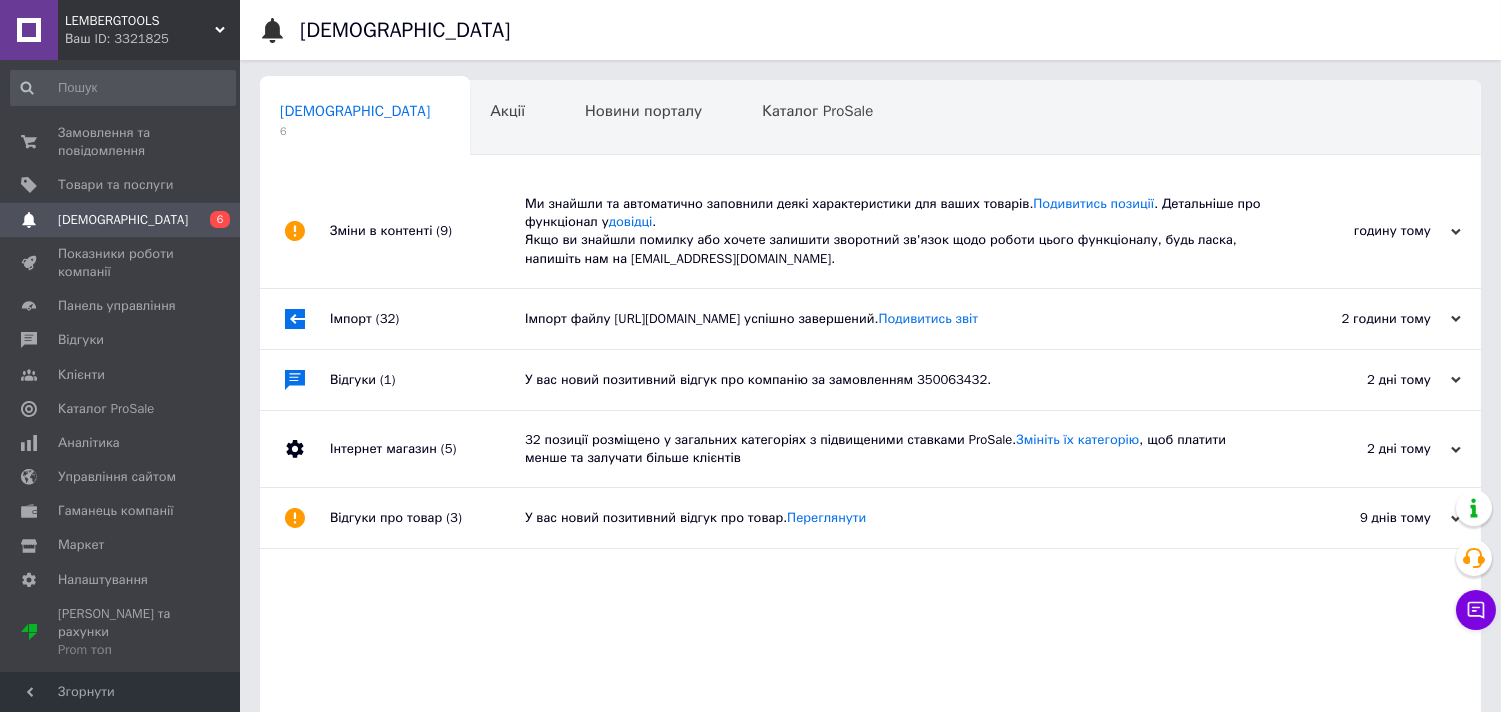 click on "Імпорт файлу https://vash-instrument.com/content/export/6ff5d13202b7f7765ae97819e7a364a8.xml?1752139040558 успішно завершений.  Подивитись звіт" at bounding box center (893, 319) 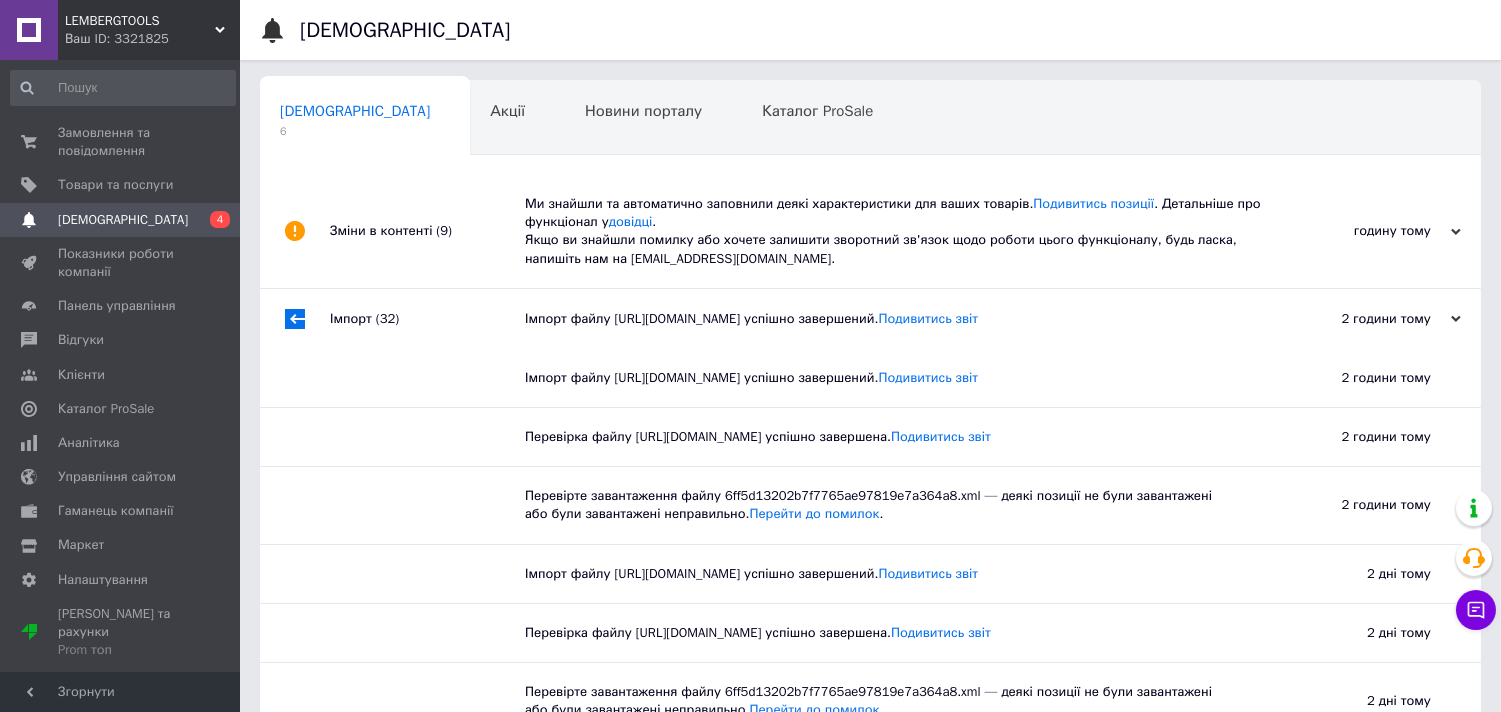 click on "Імпорт файлу https://vash-instrument.com/content/export/6ff5d13202b7f7765ae97819e7a364a8.xml?1752139040558 успішно завершений.  Подивитись звіт" at bounding box center (893, 319) 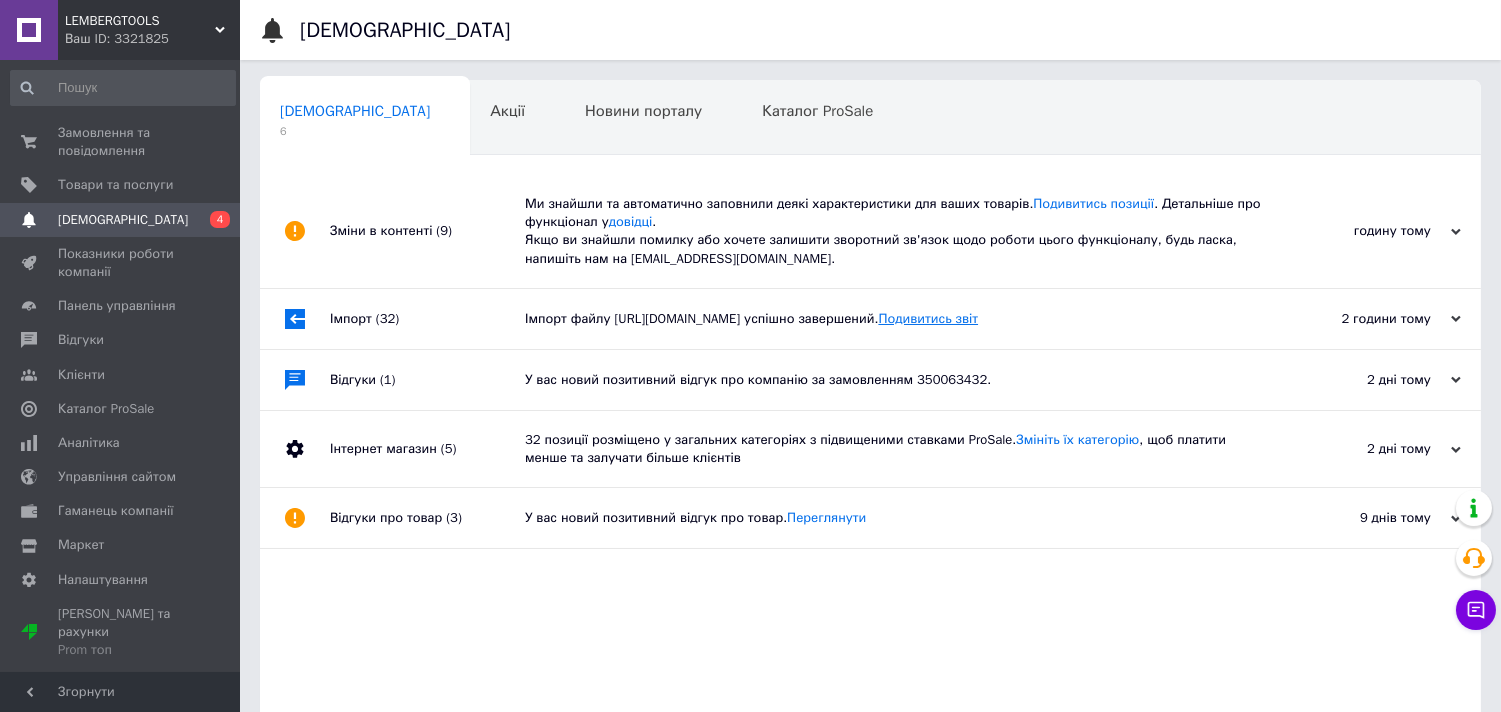 click on "Подивитись звіт" at bounding box center (928, 318) 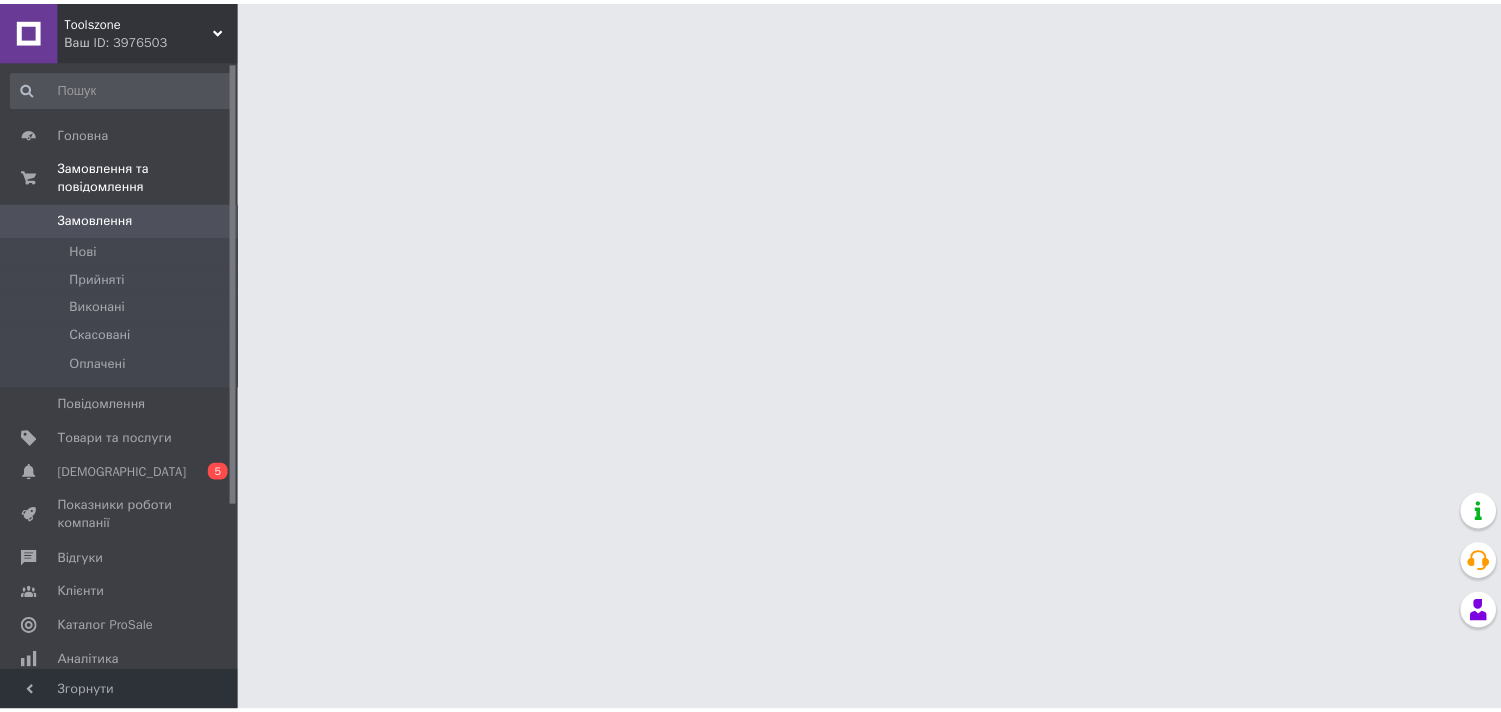 scroll, scrollTop: 0, scrollLeft: 0, axis: both 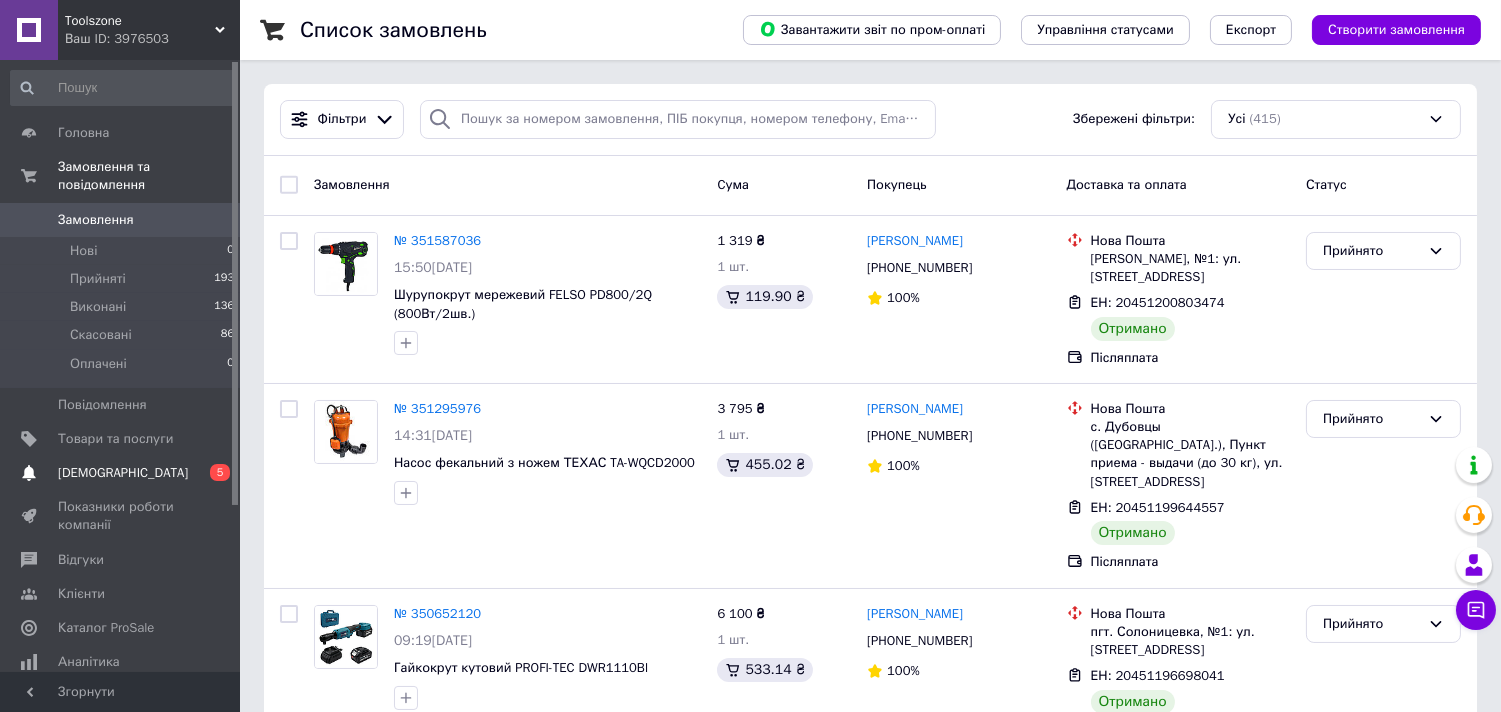 click on "[DEMOGRAPHIC_DATA]" at bounding box center (121, 473) 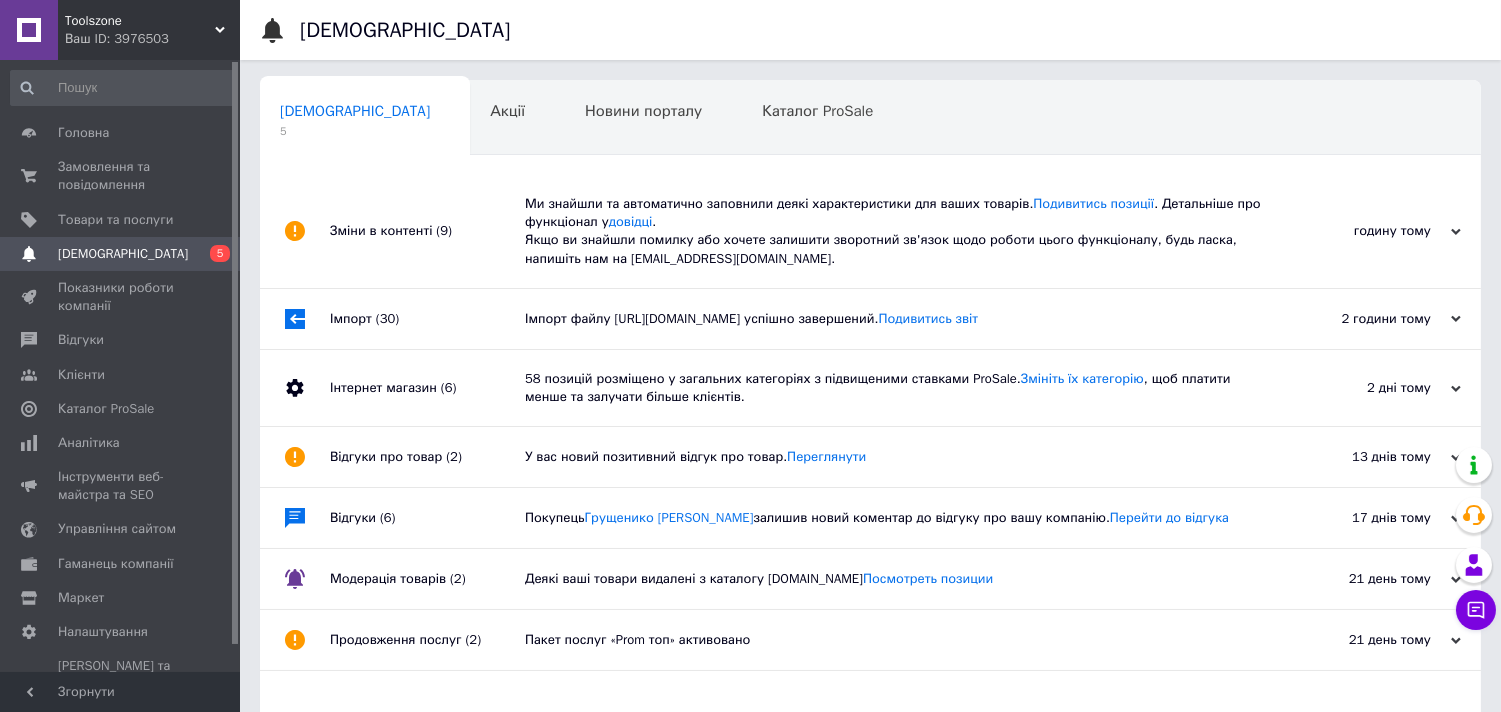 click on "Подивитись звіт" at bounding box center [928, 318] 